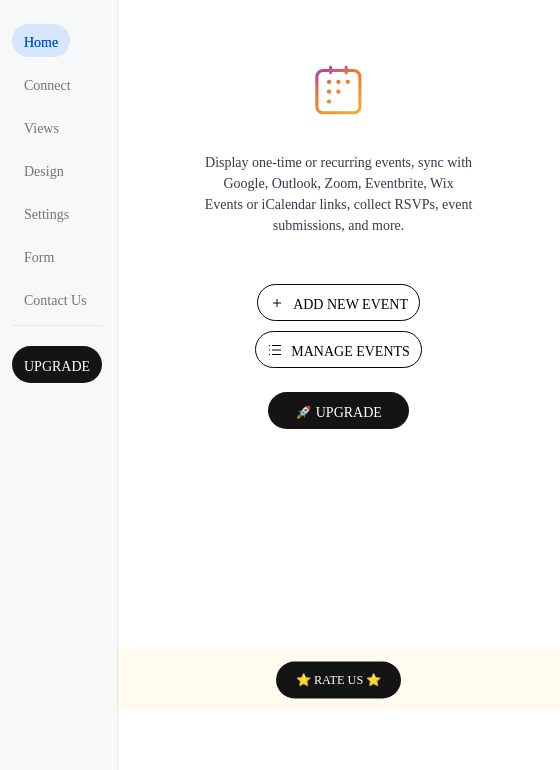 scroll, scrollTop: 0, scrollLeft: 0, axis: both 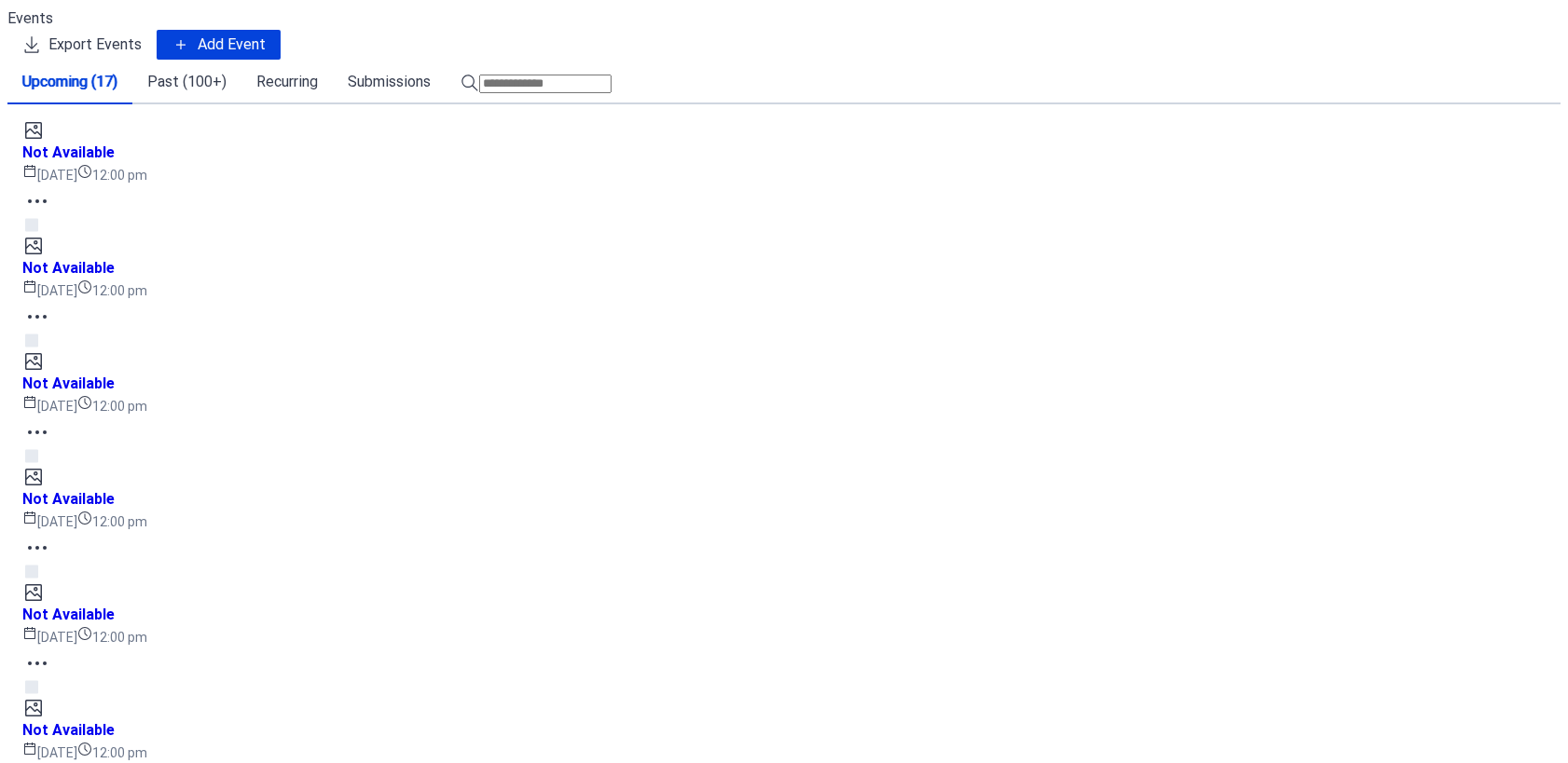 click 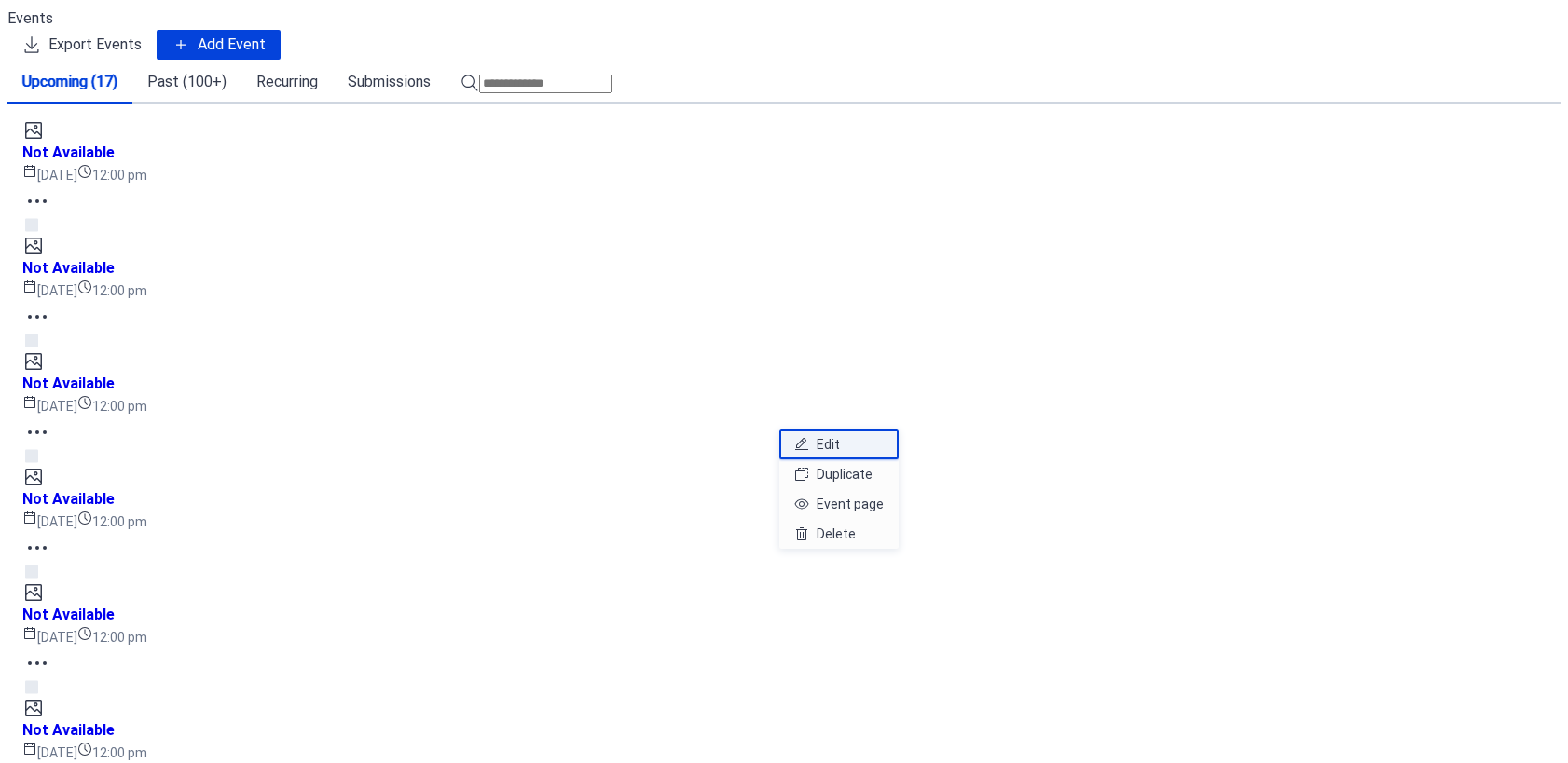 click on "Edit" at bounding box center [828, 444] 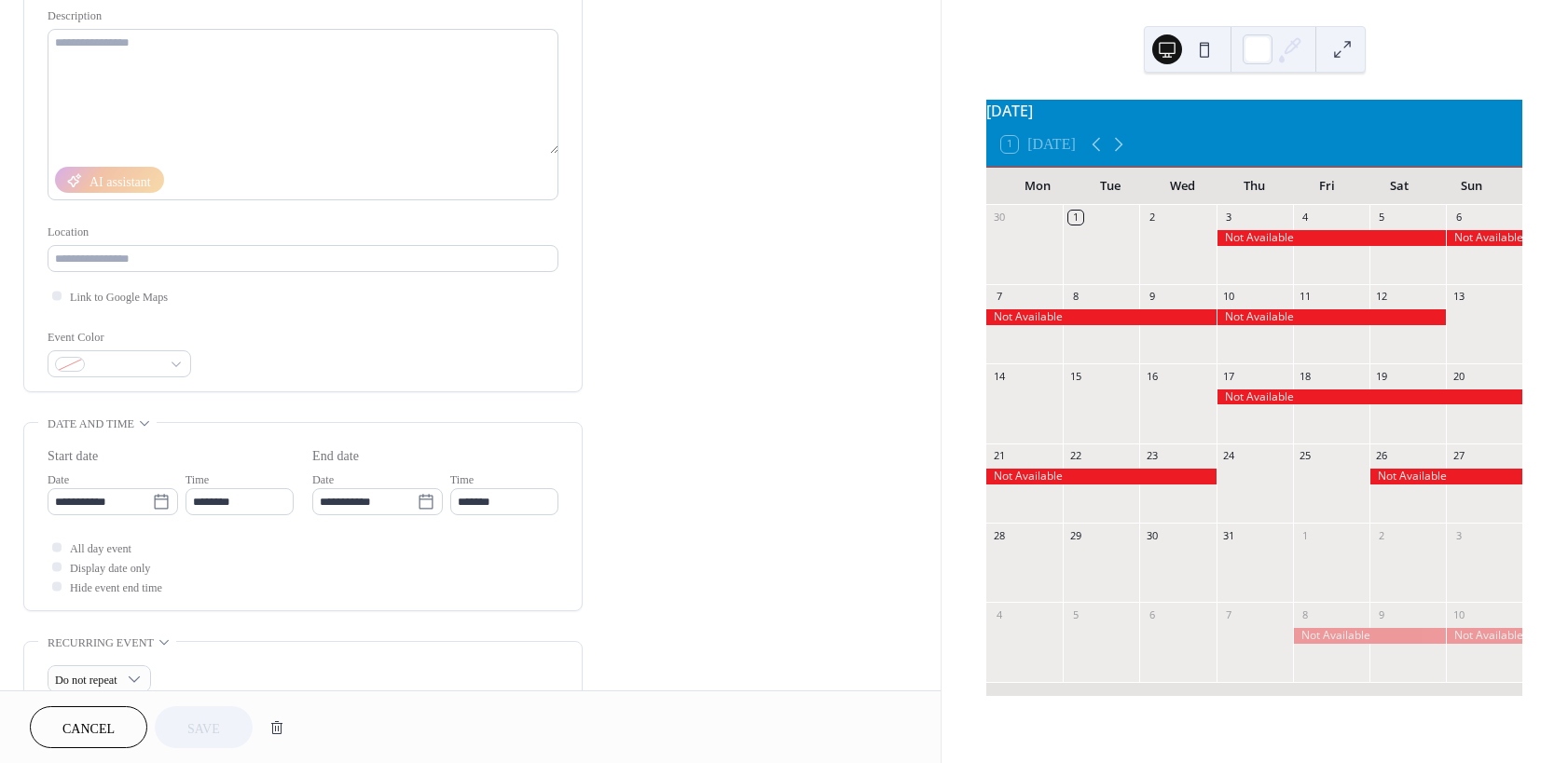 scroll, scrollTop: 224, scrollLeft: 0, axis: vertical 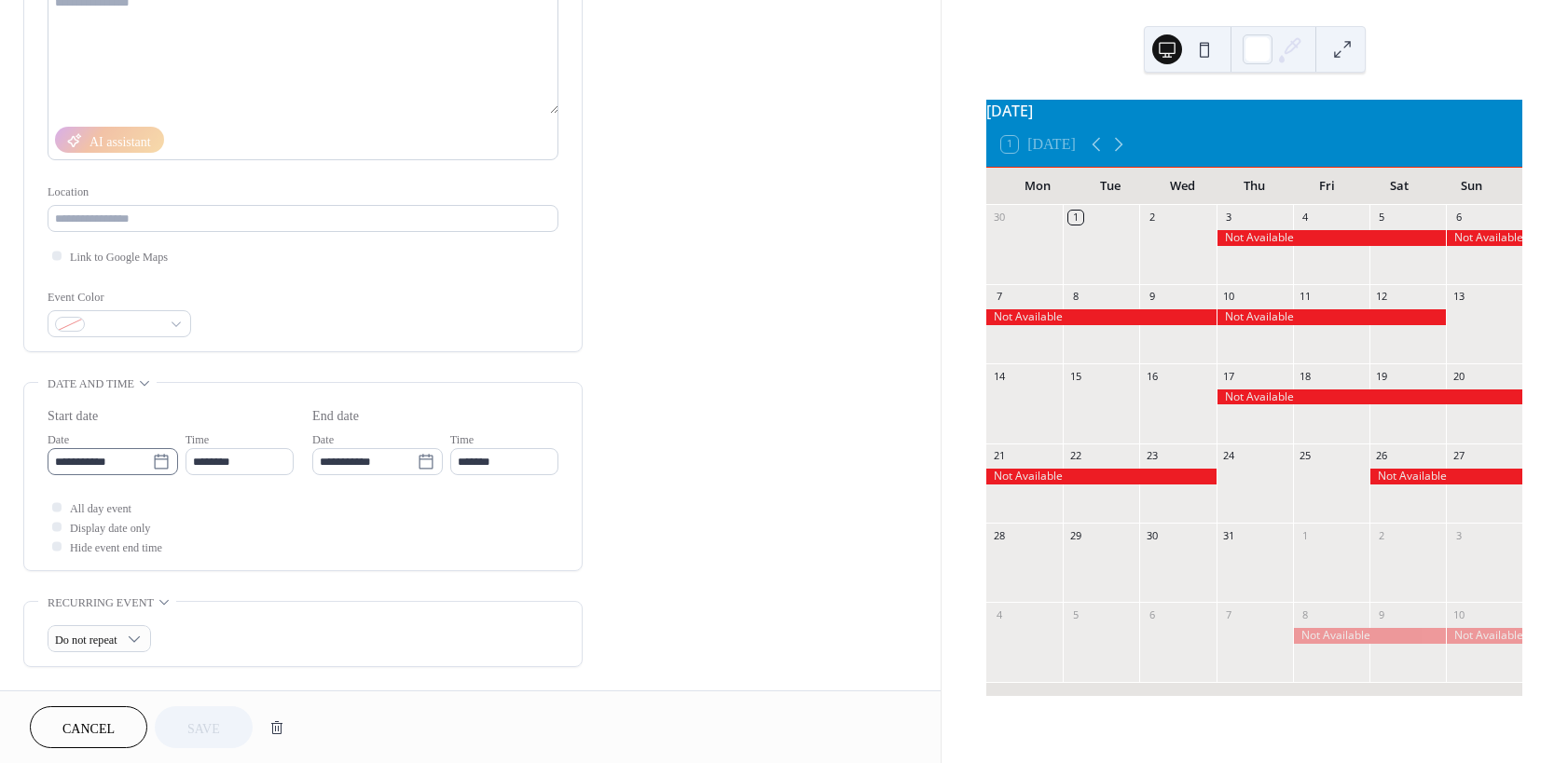 click 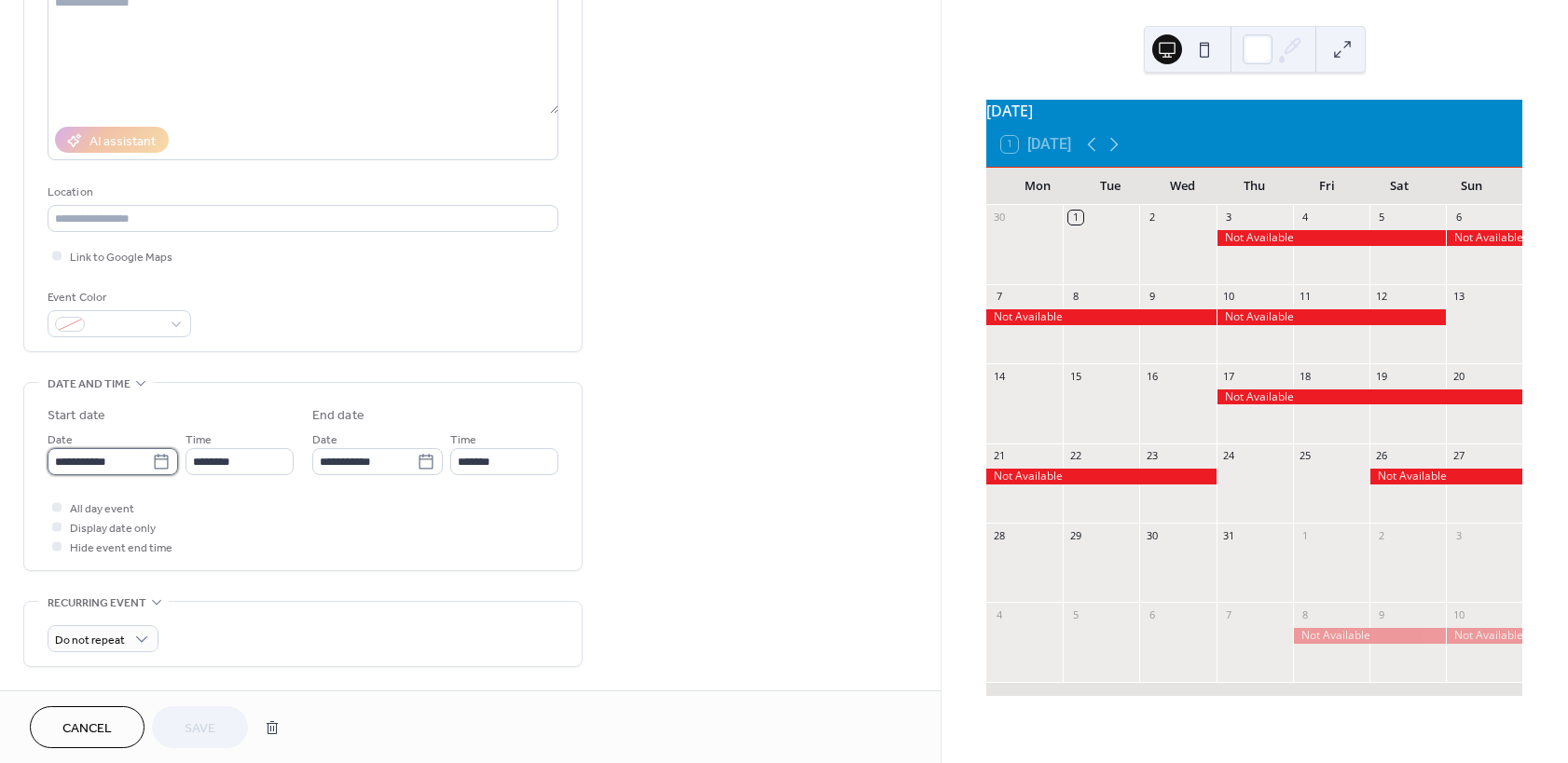 click on "**********" at bounding box center (100, 461) 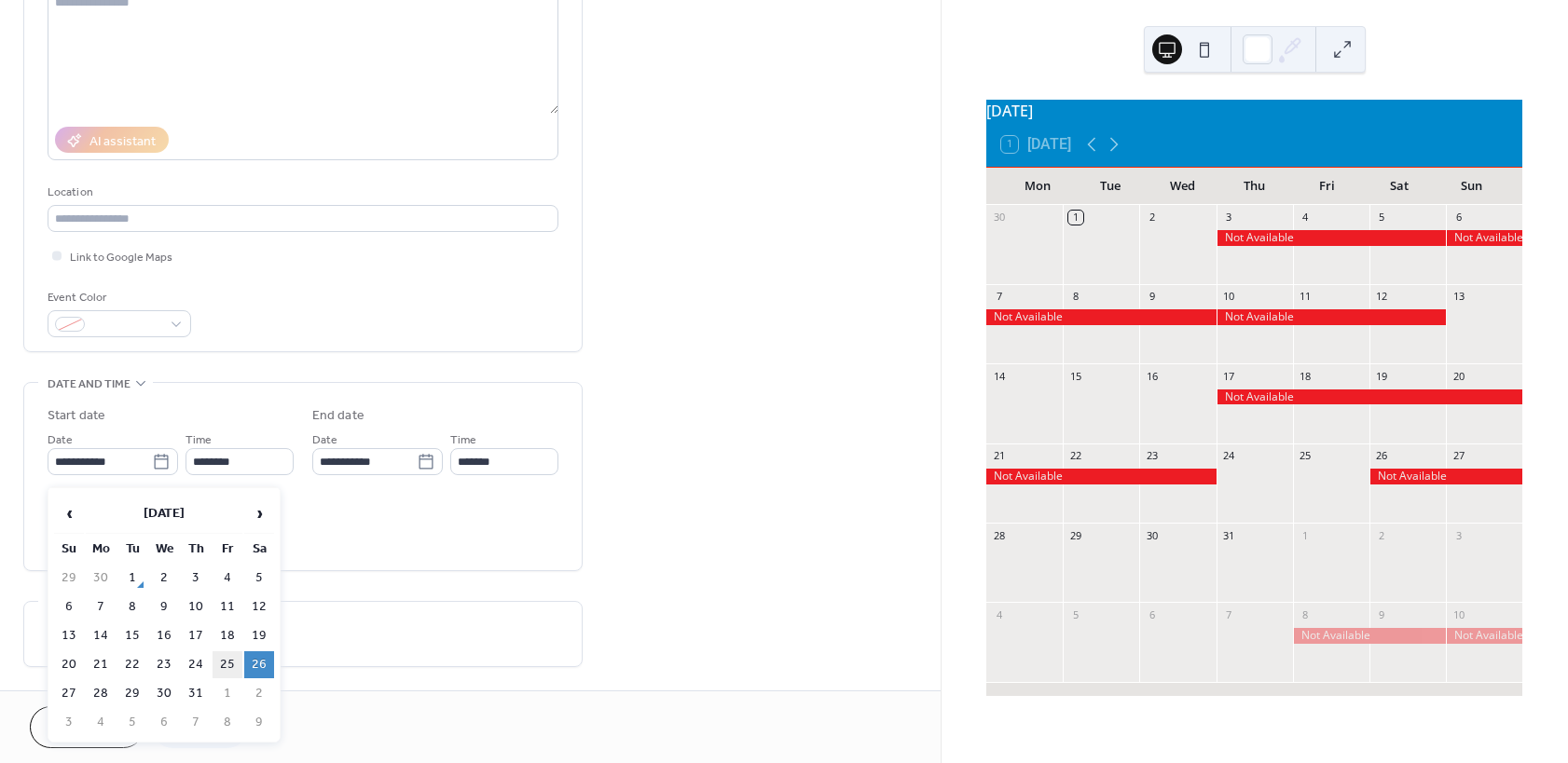 click on "25" at bounding box center [227, 664] 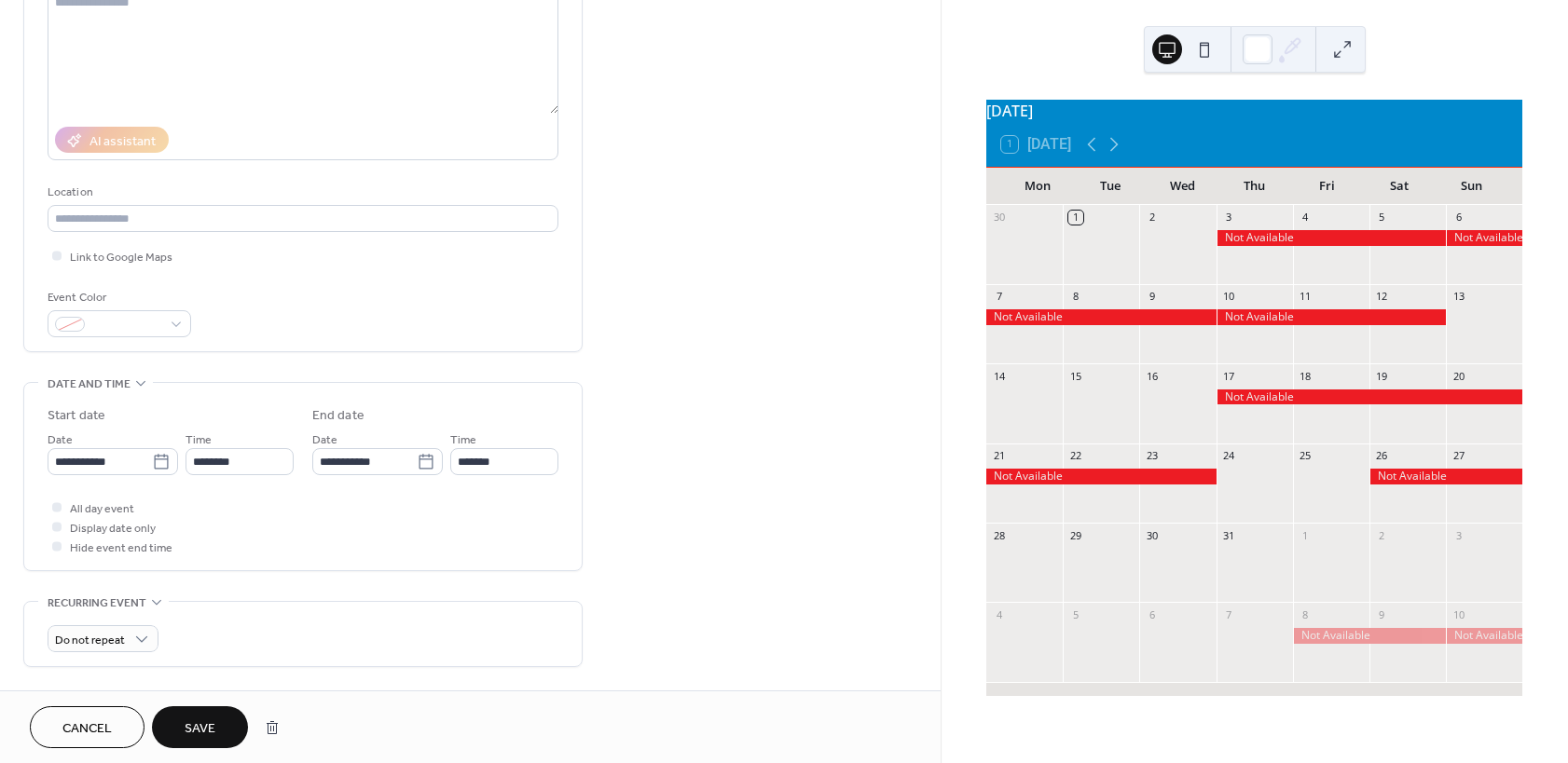 click on "Save" at bounding box center [199, 727] 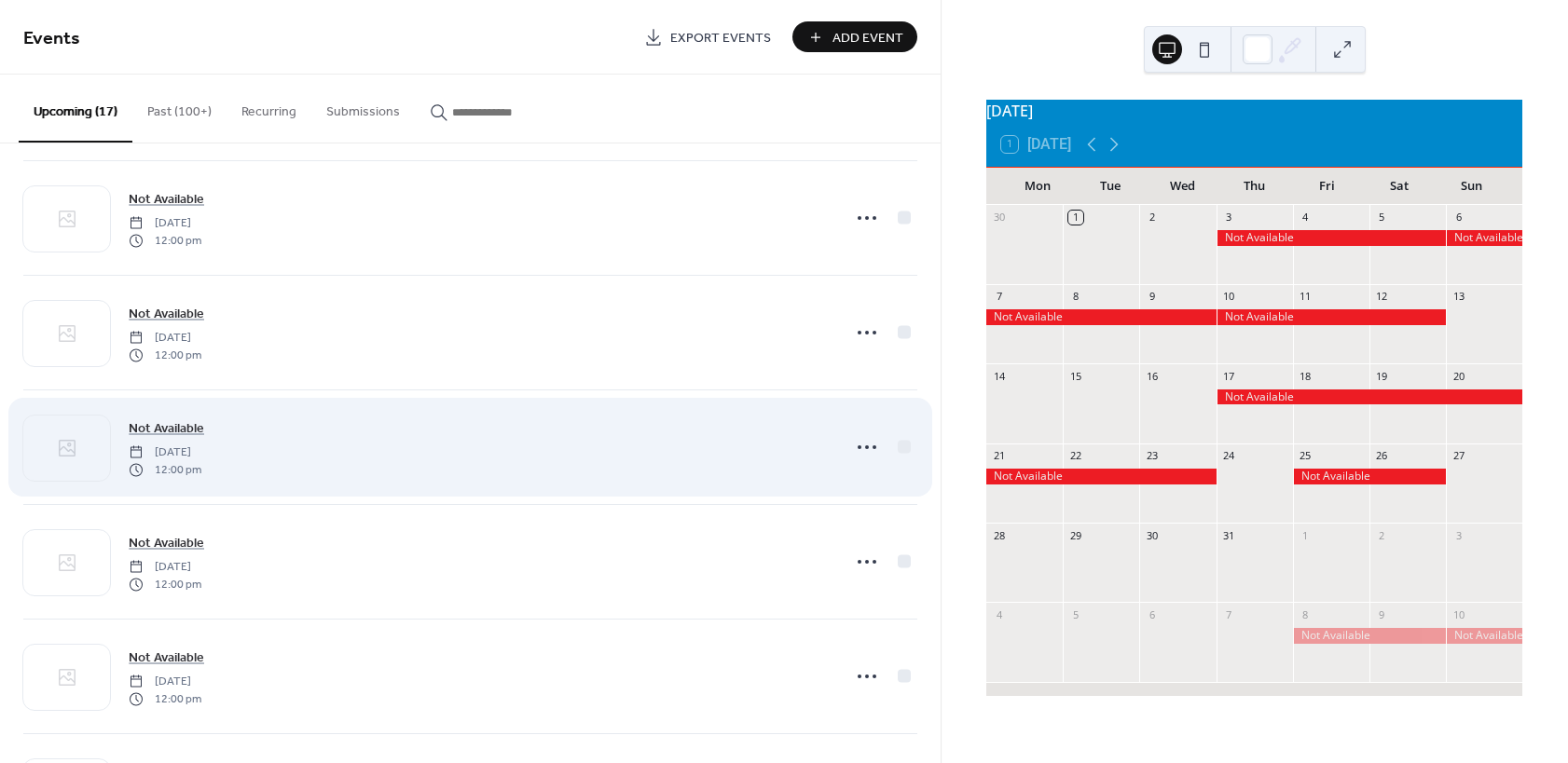 scroll, scrollTop: 168, scrollLeft: 0, axis: vertical 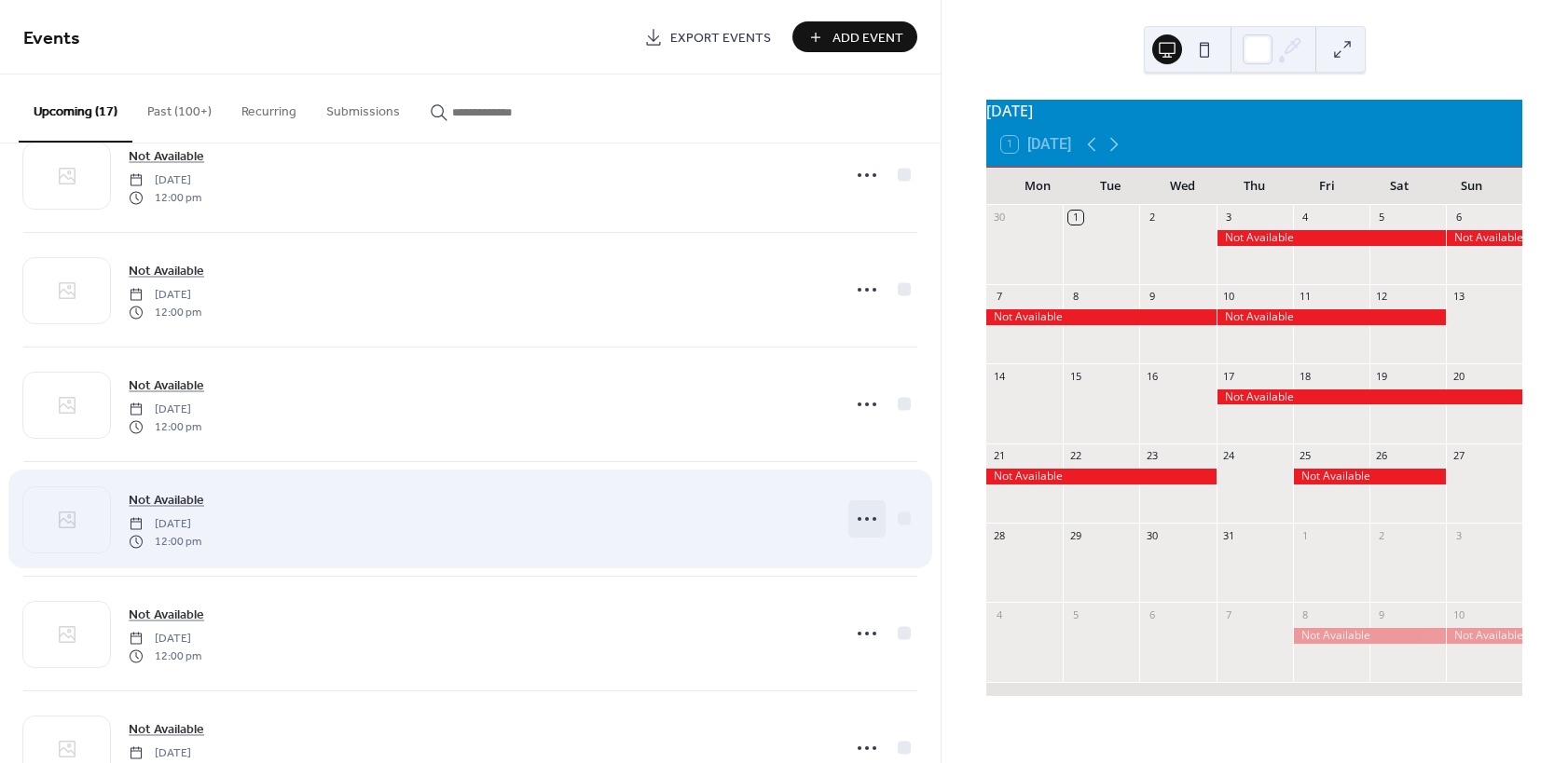 click 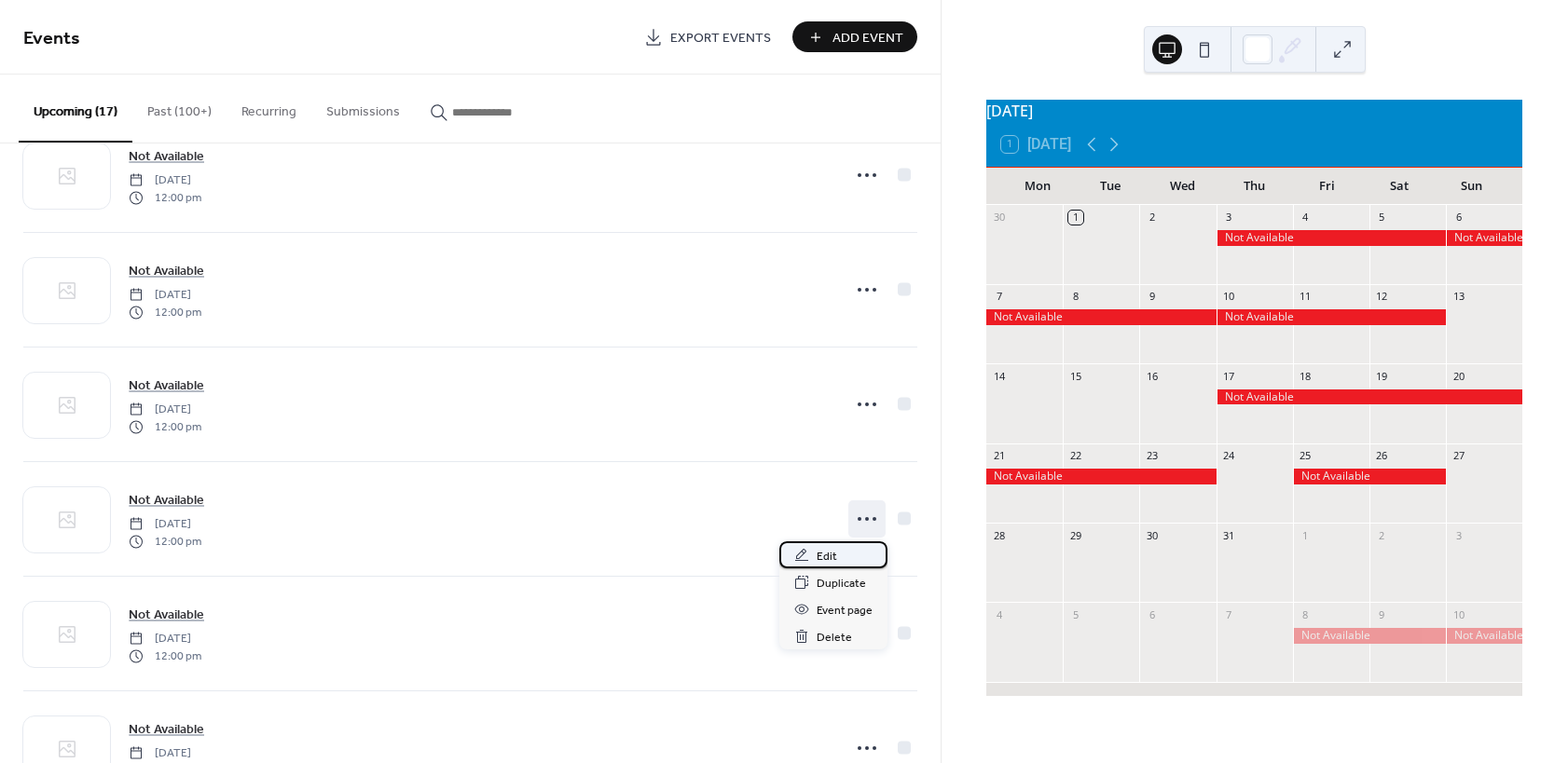 click on "Edit" at bounding box center [833, 554] 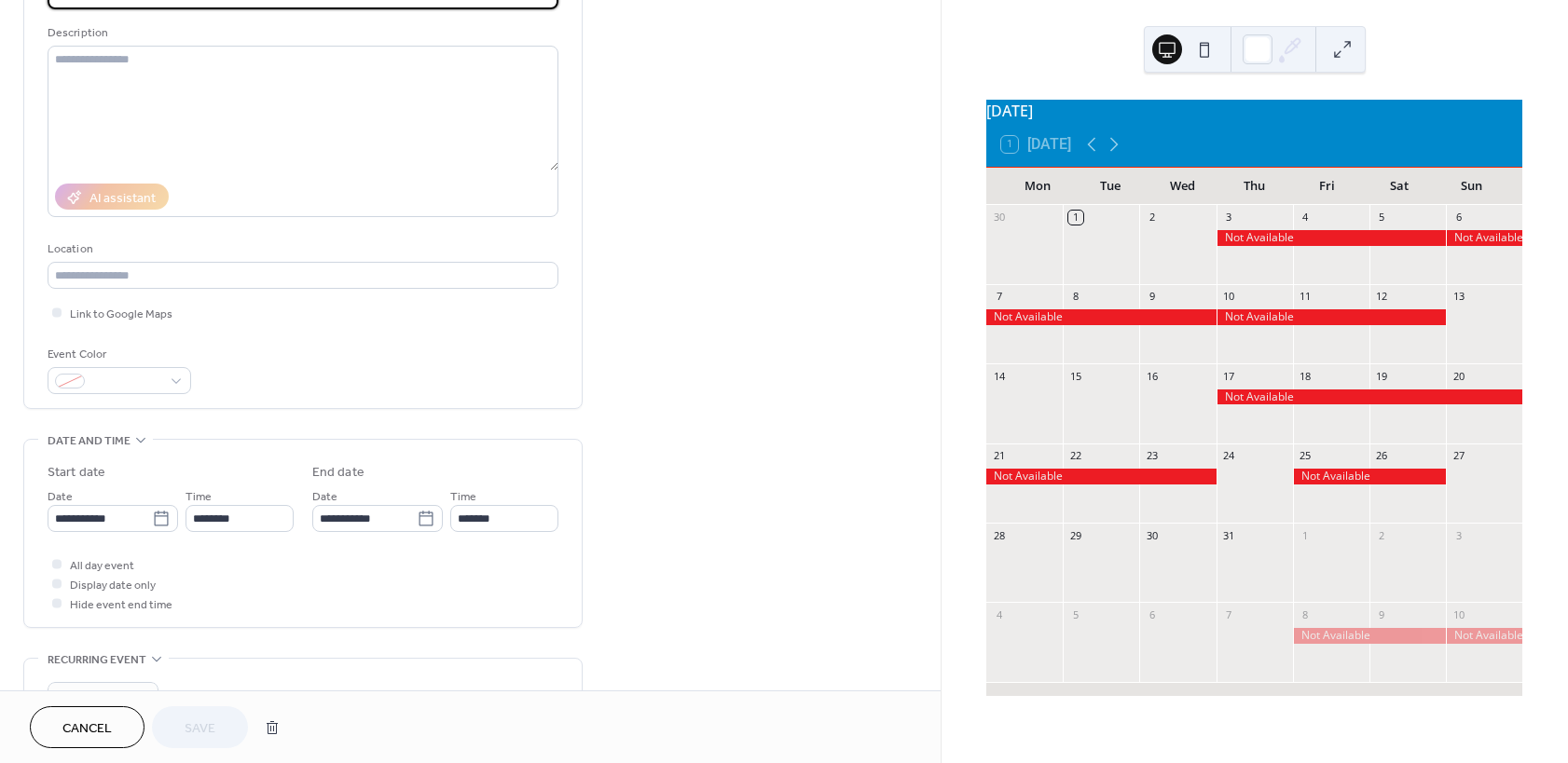 scroll, scrollTop: 168, scrollLeft: 0, axis: vertical 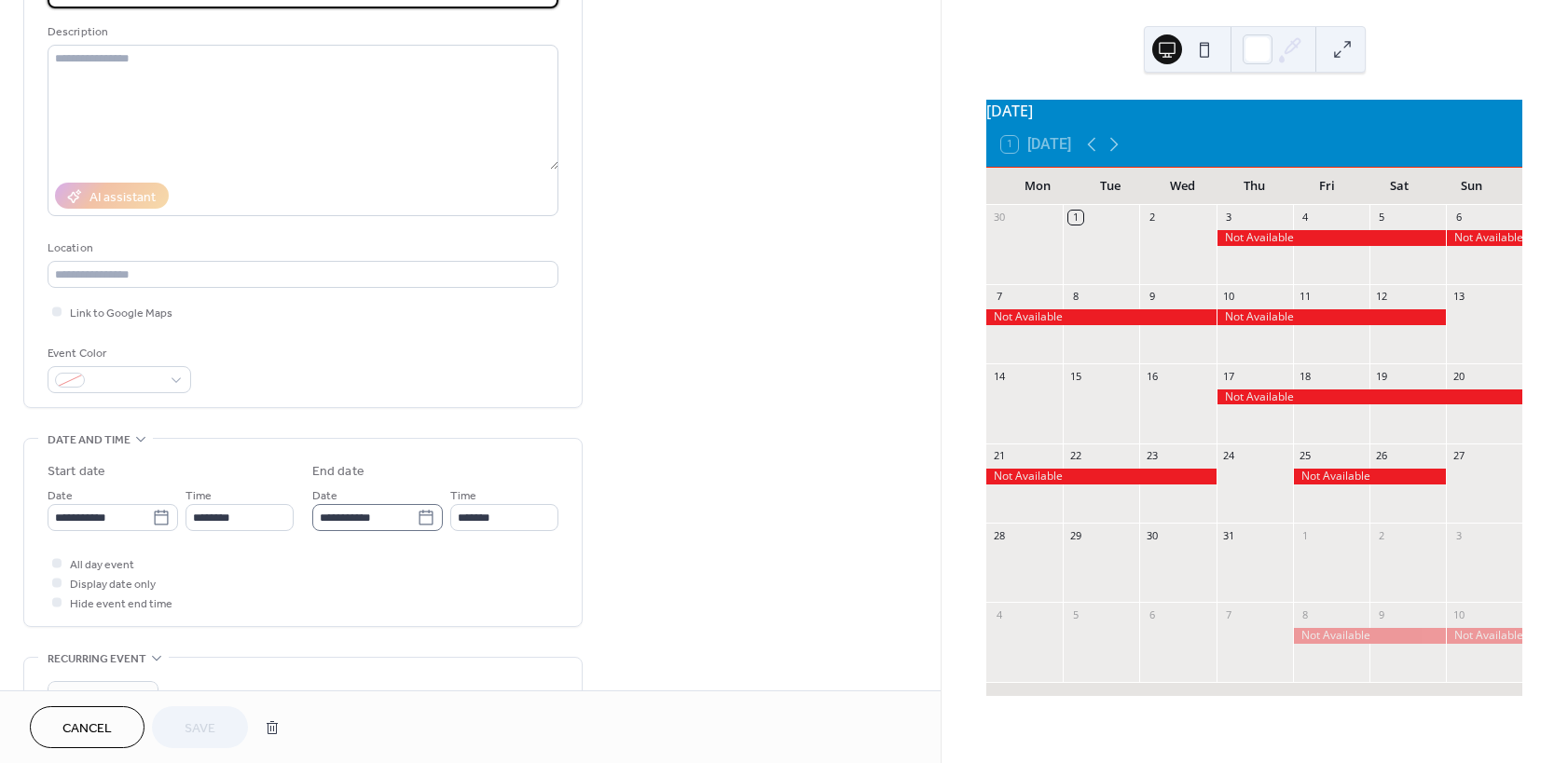 click 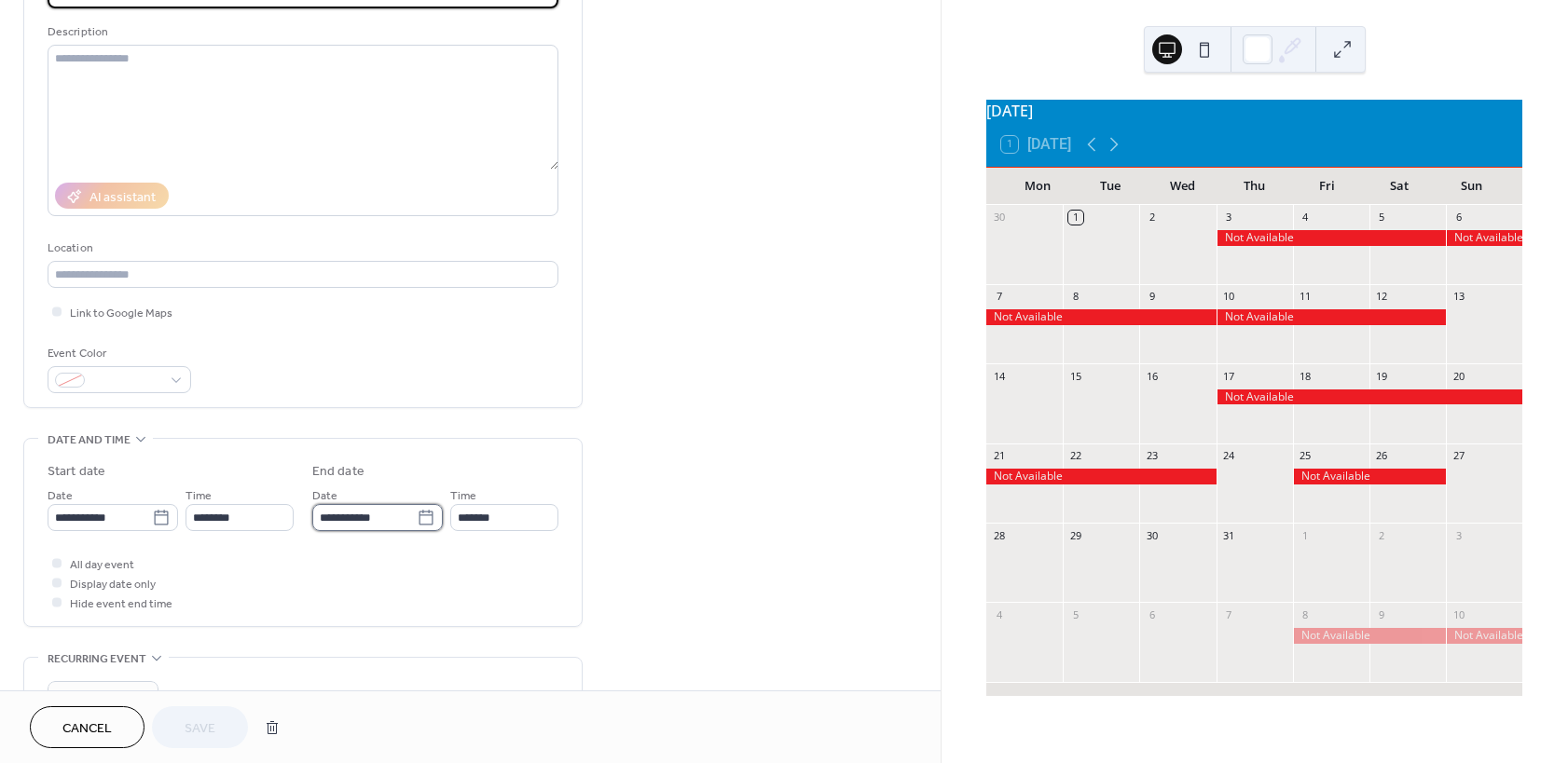 click on "**********" at bounding box center [364, 517] 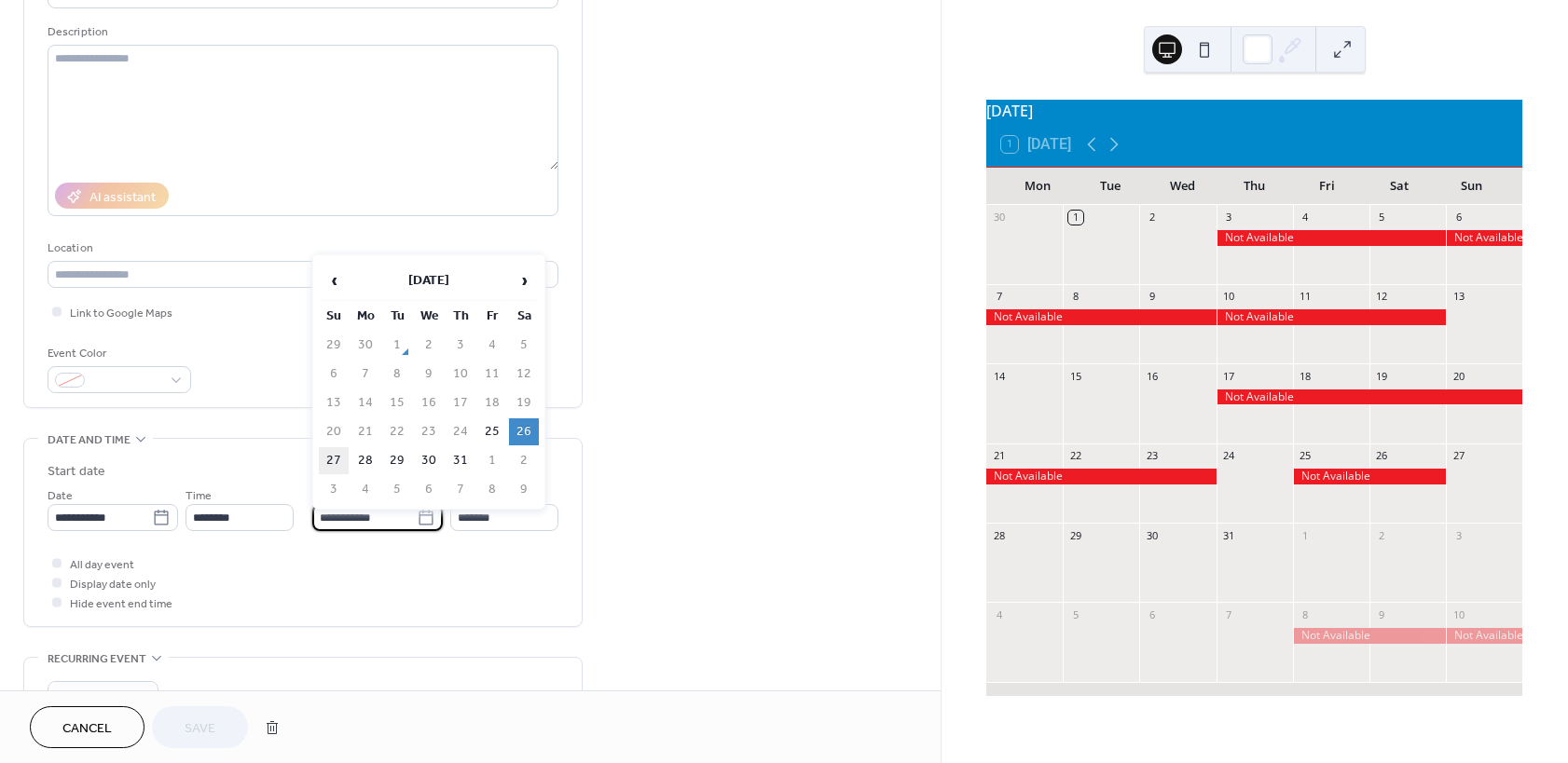 click on "27" at bounding box center [334, 460] 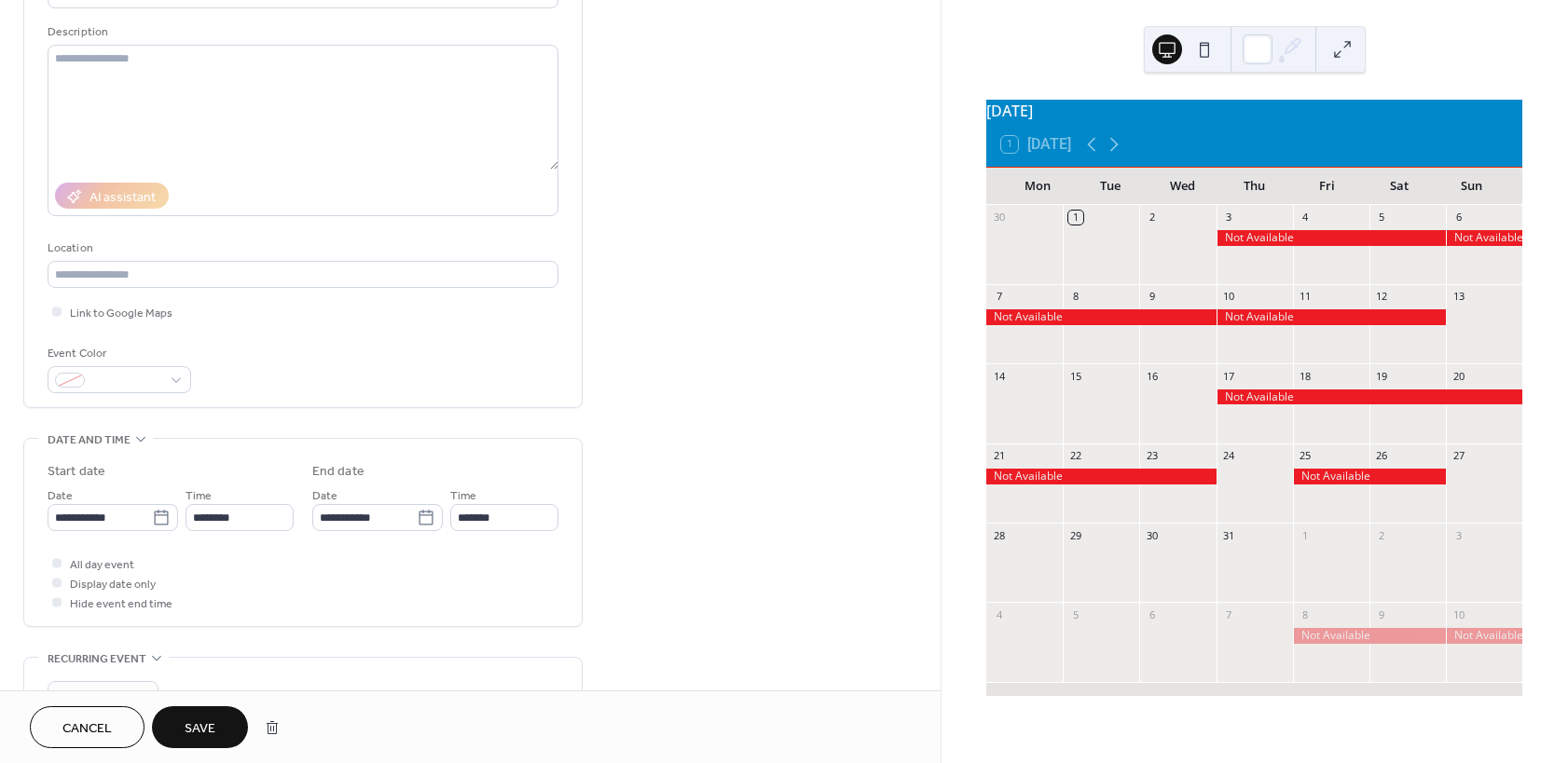 click on "Save" at bounding box center [199, 729] 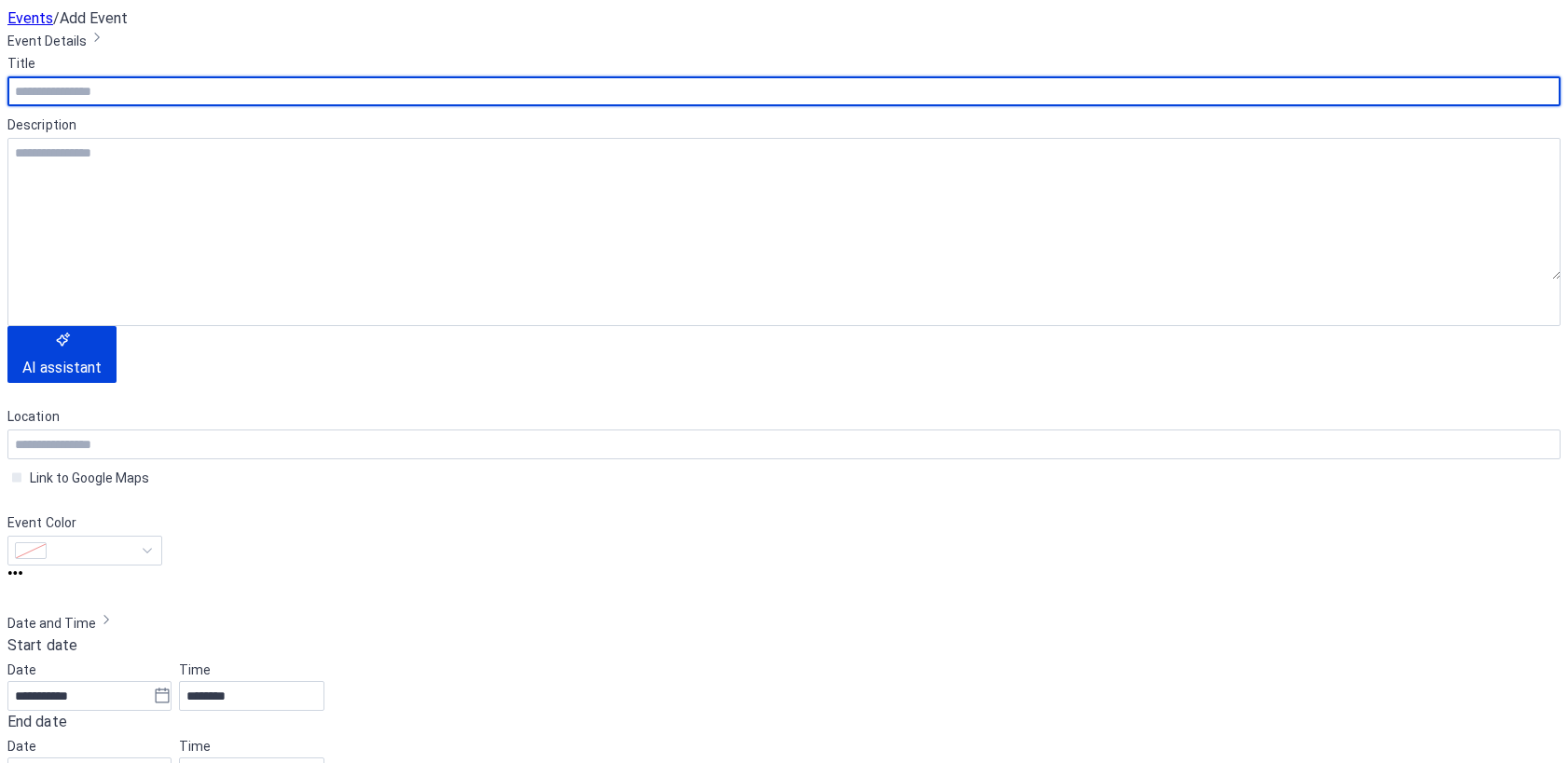 scroll, scrollTop: 0, scrollLeft: 0, axis: both 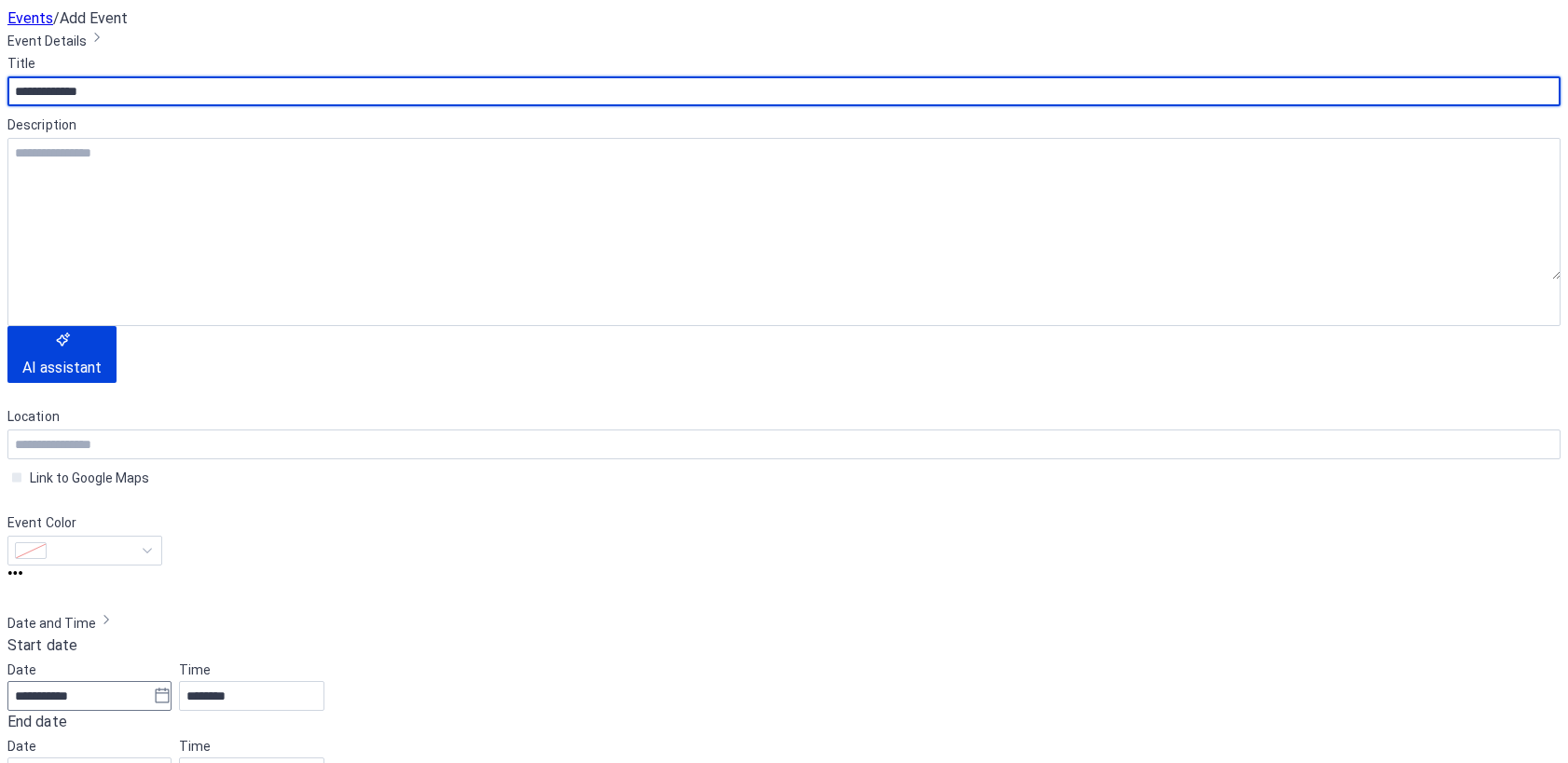 type on "**********" 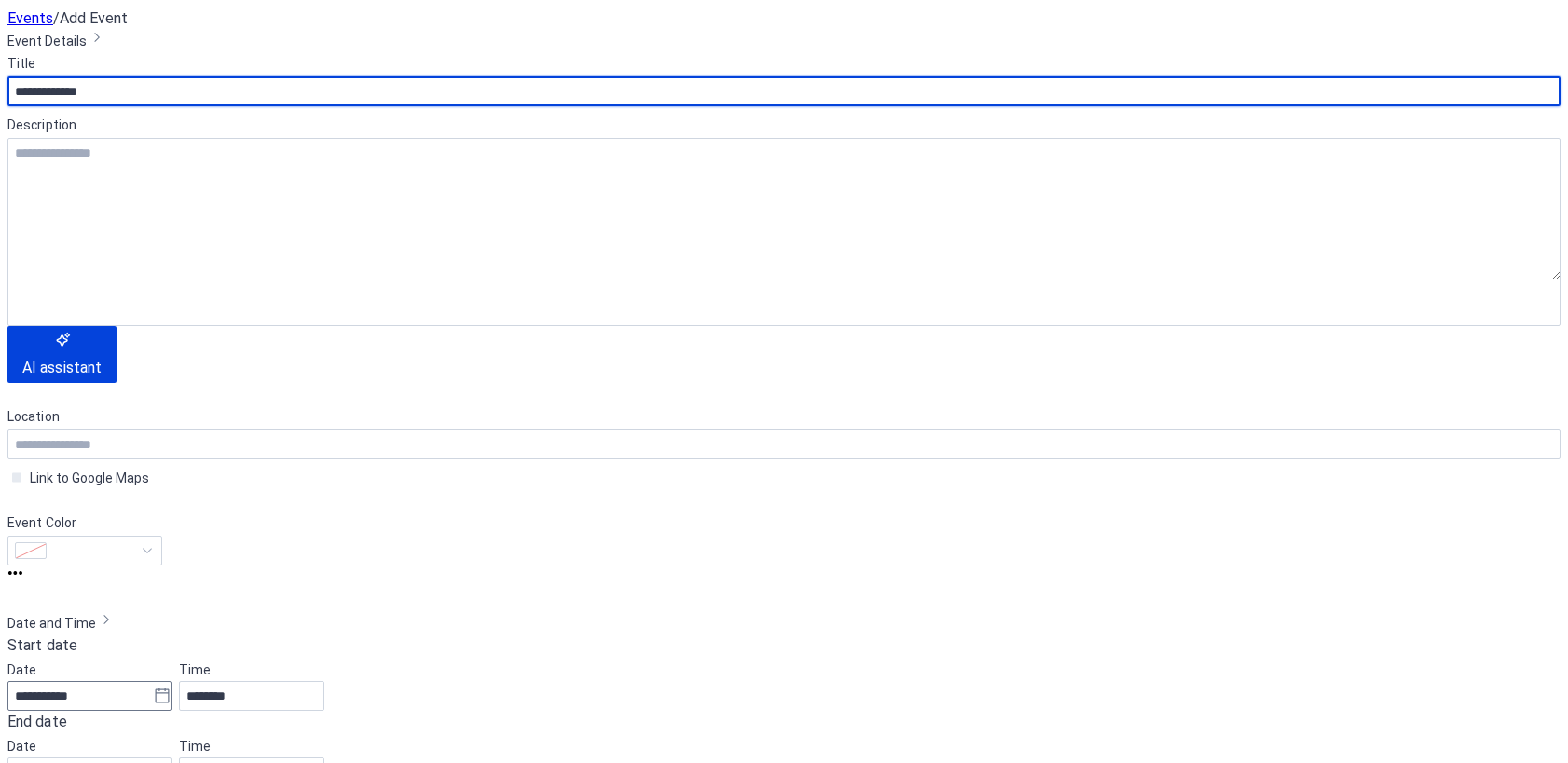 click 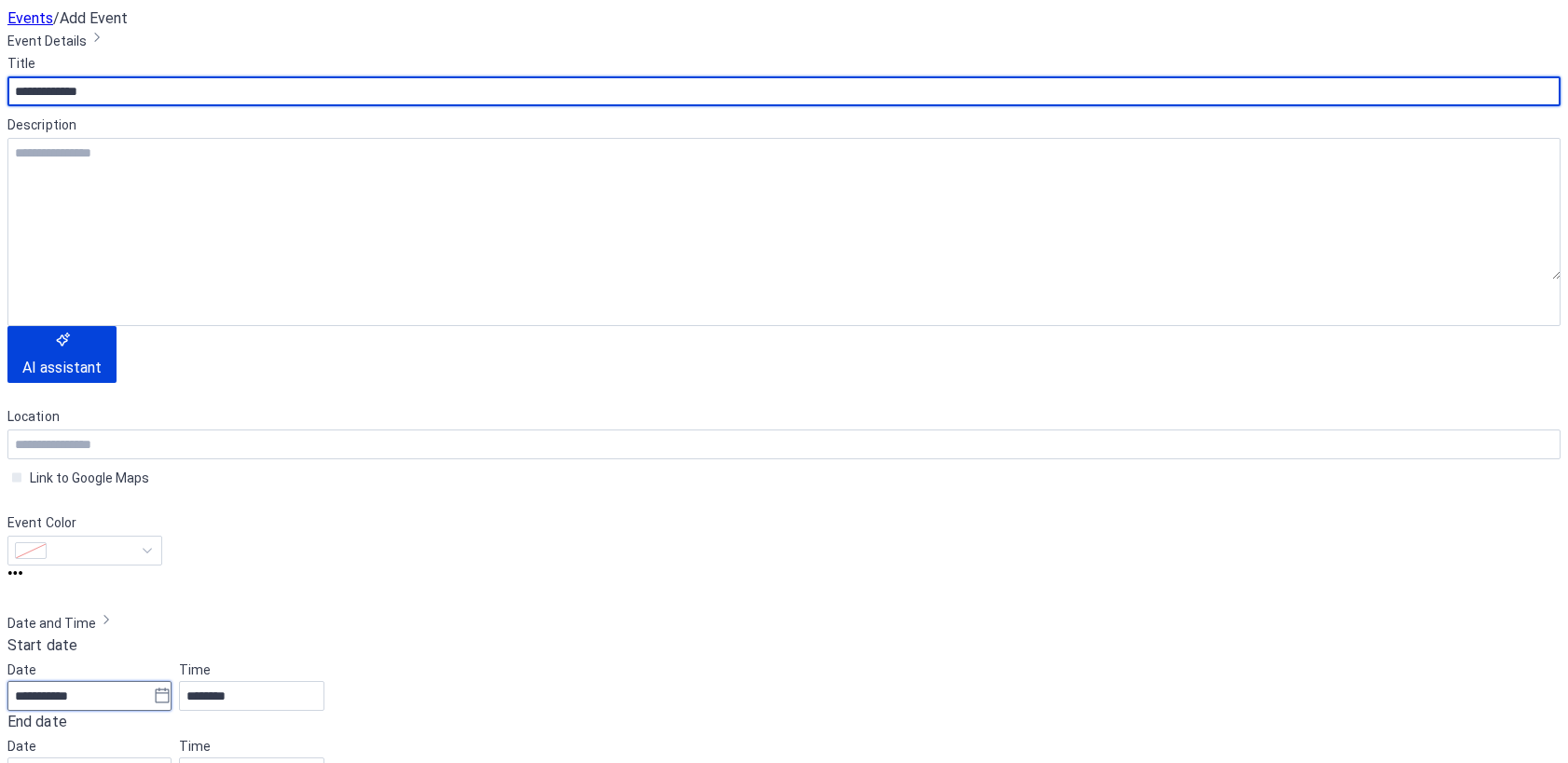 click on "**********" at bounding box center (80, 696) 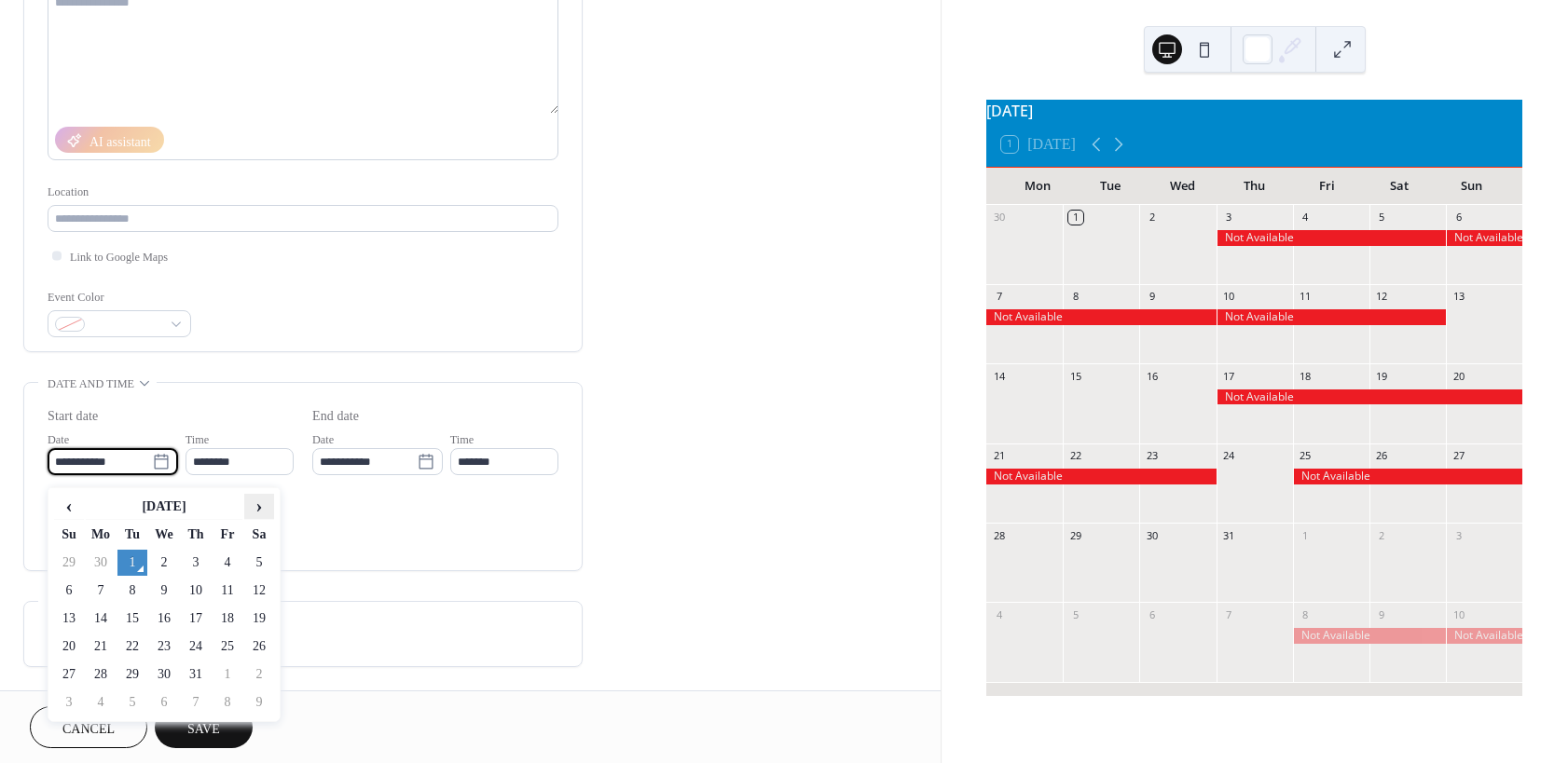 click on "›" at bounding box center (259, 506) 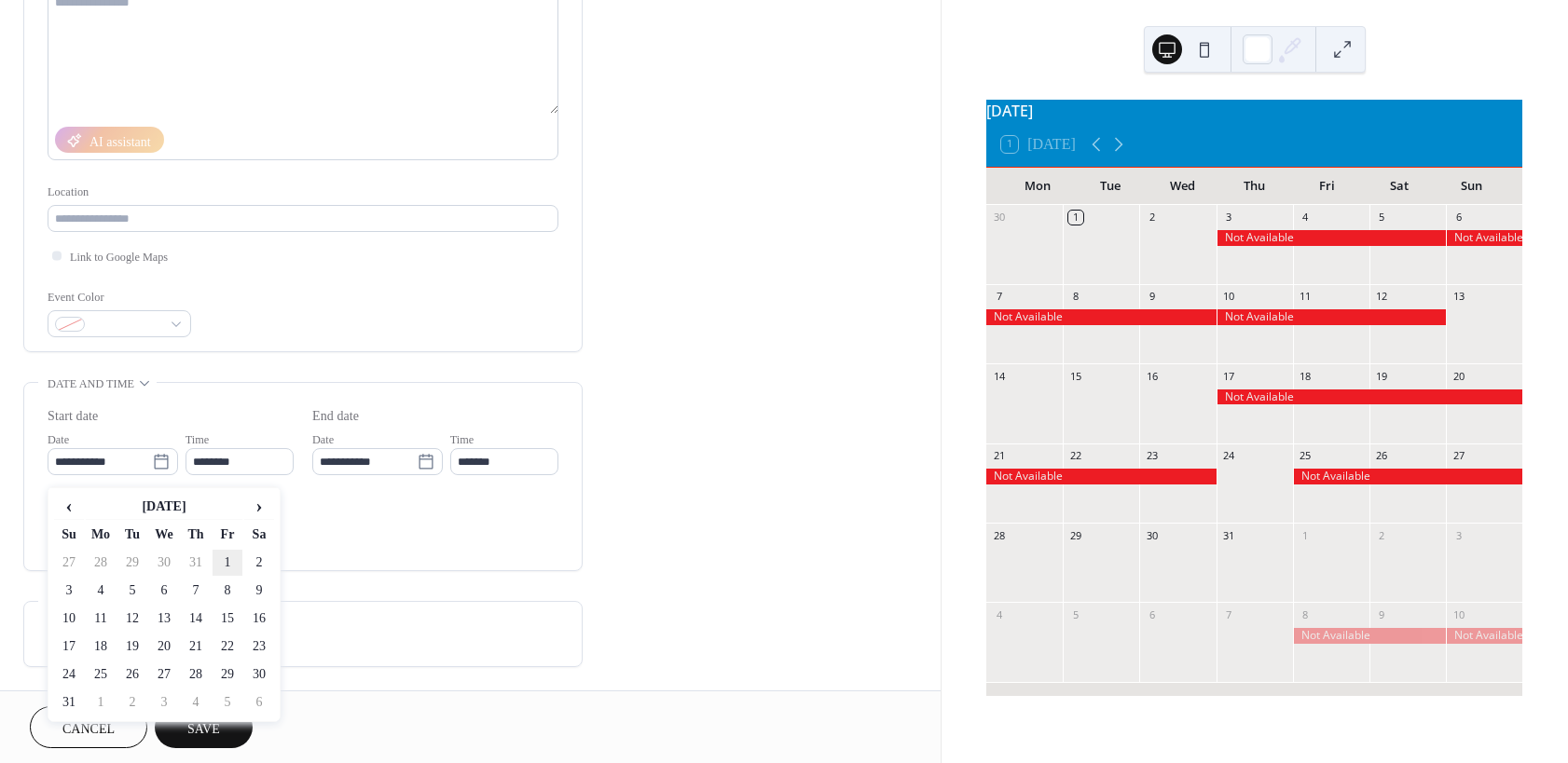 click on "1" at bounding box center (227, 563) 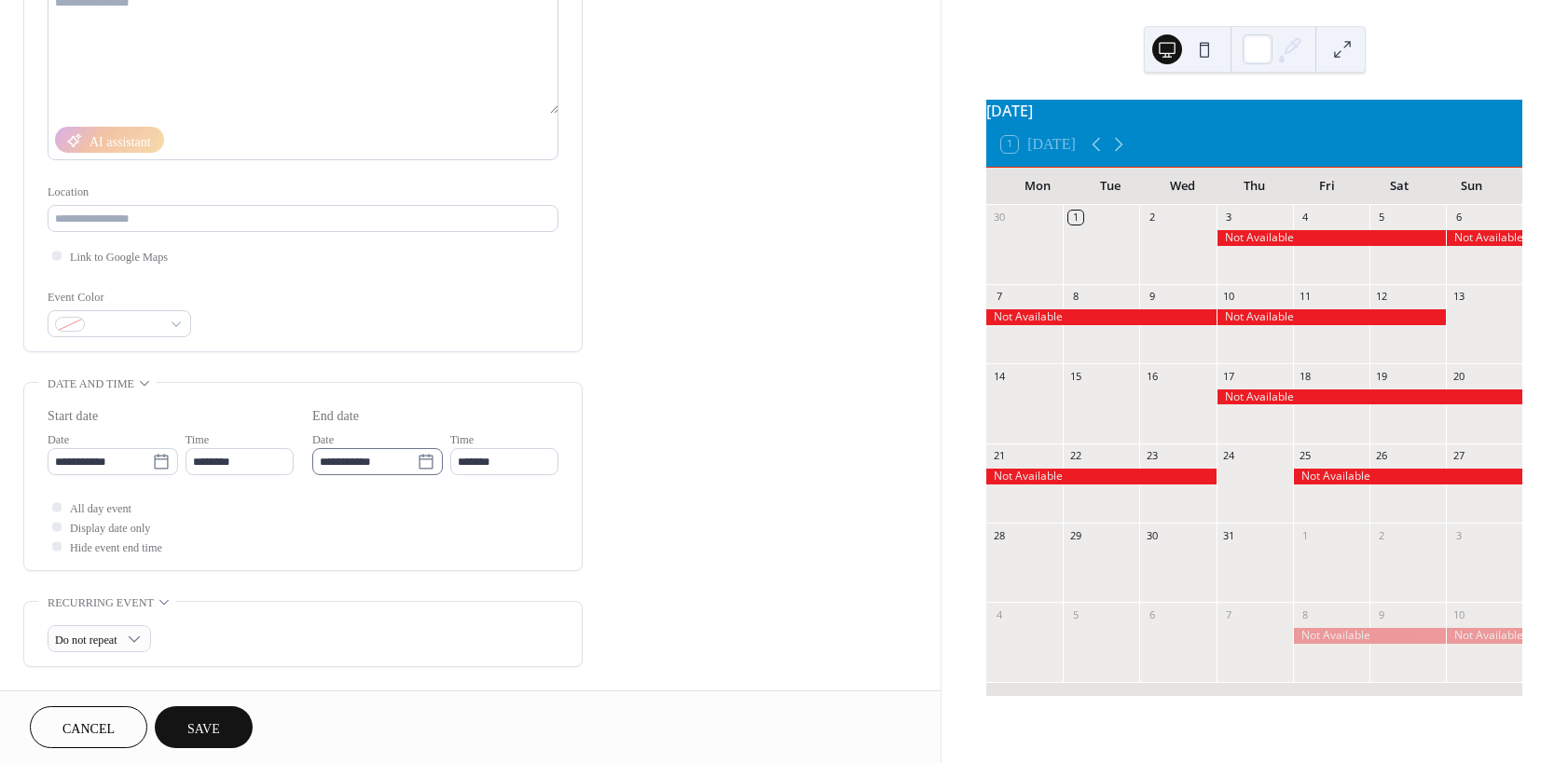 click 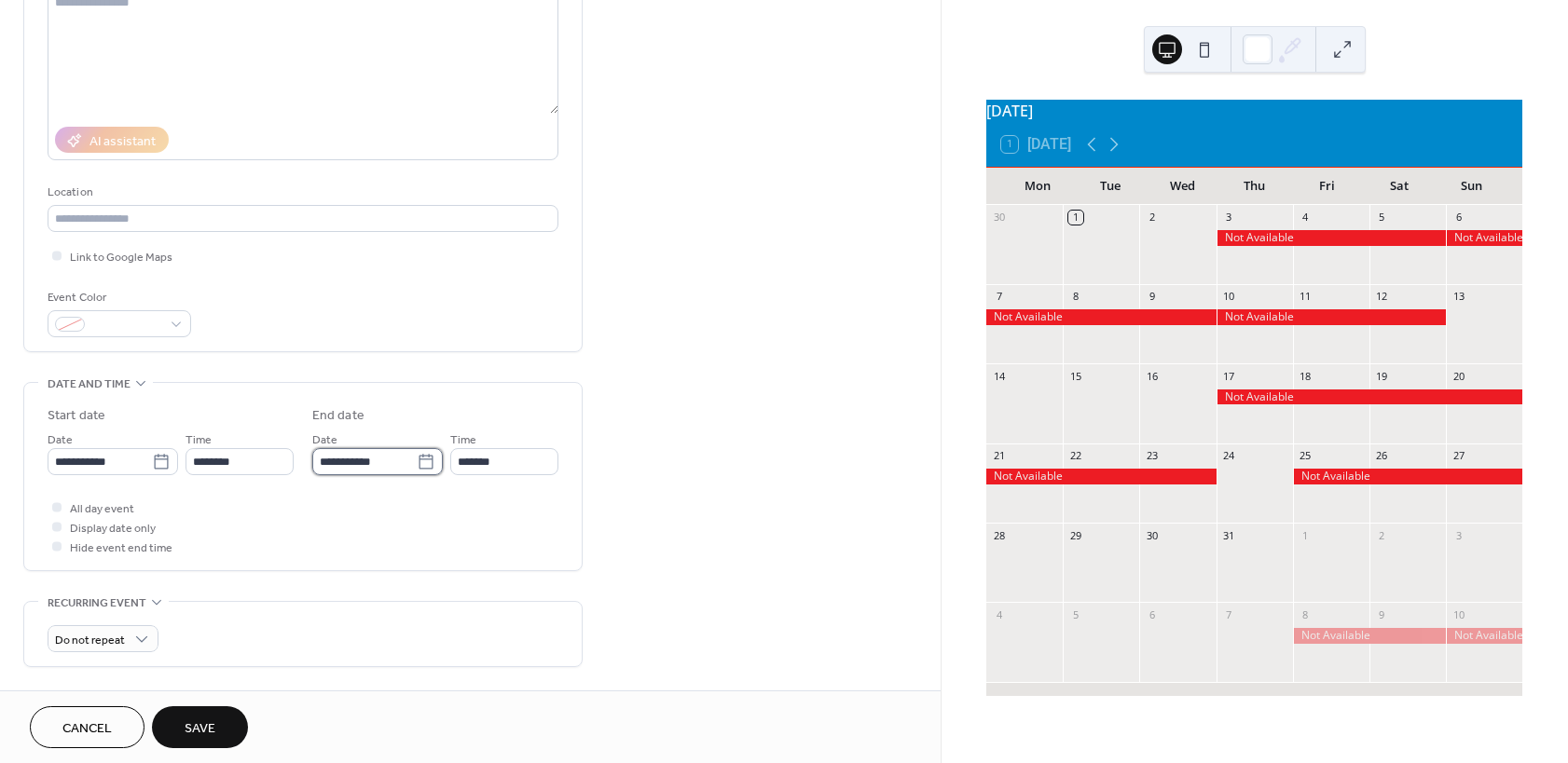 click on "**********" at bounding box center (364, 461) 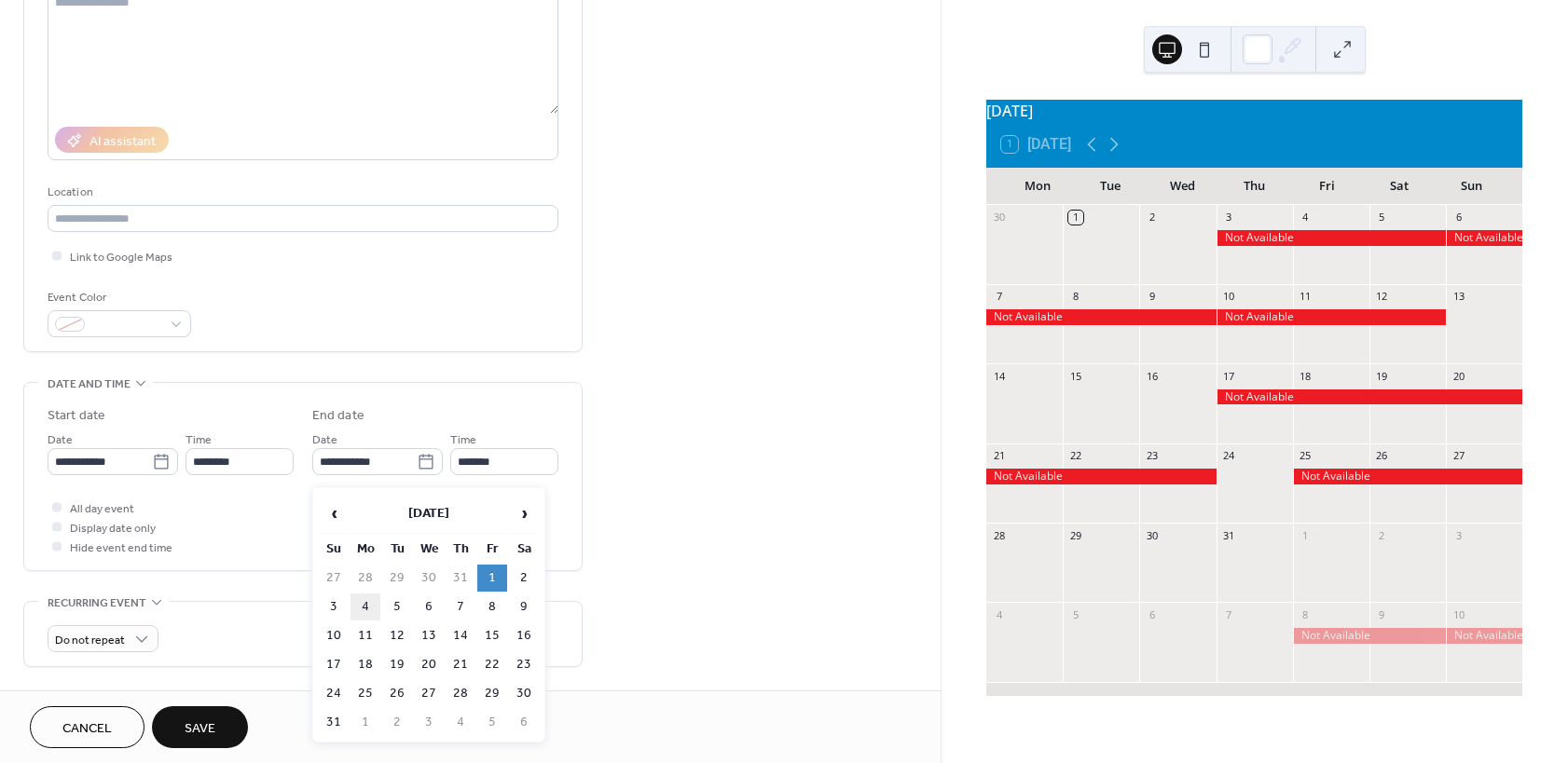 click on "4" at bounding box center [365, 606] 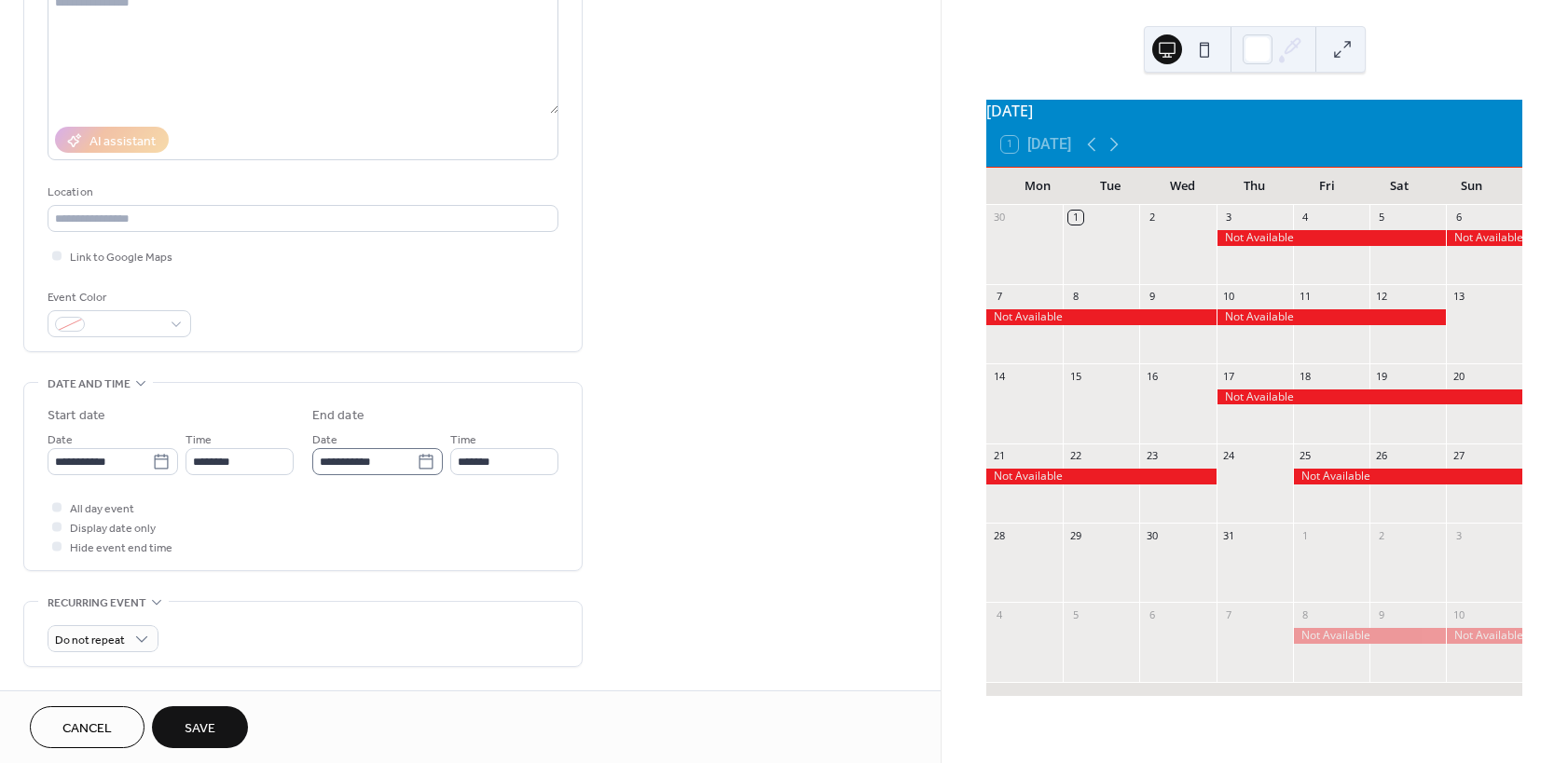 click 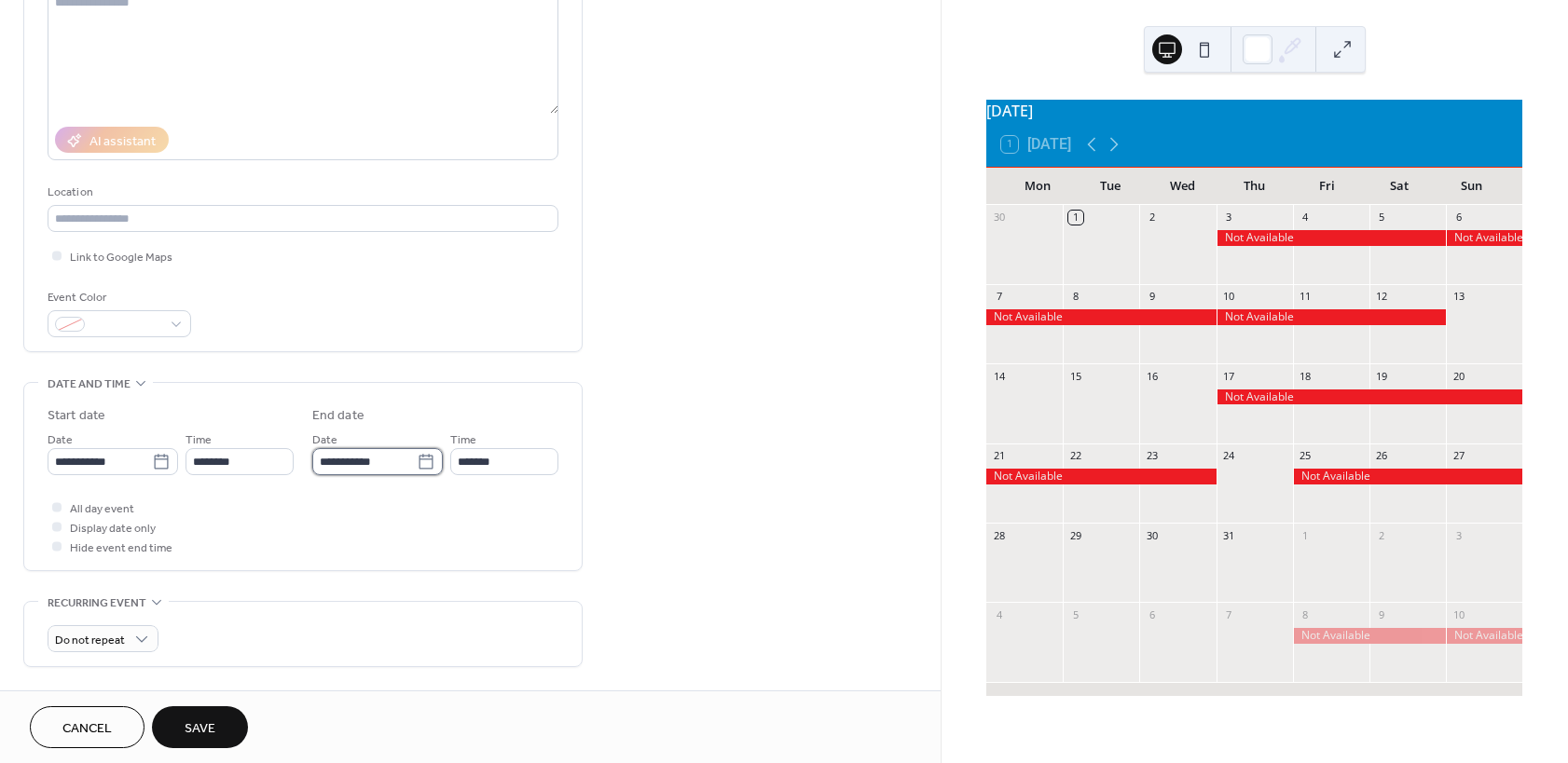 click on "**********" at bounding box center [364, 461] 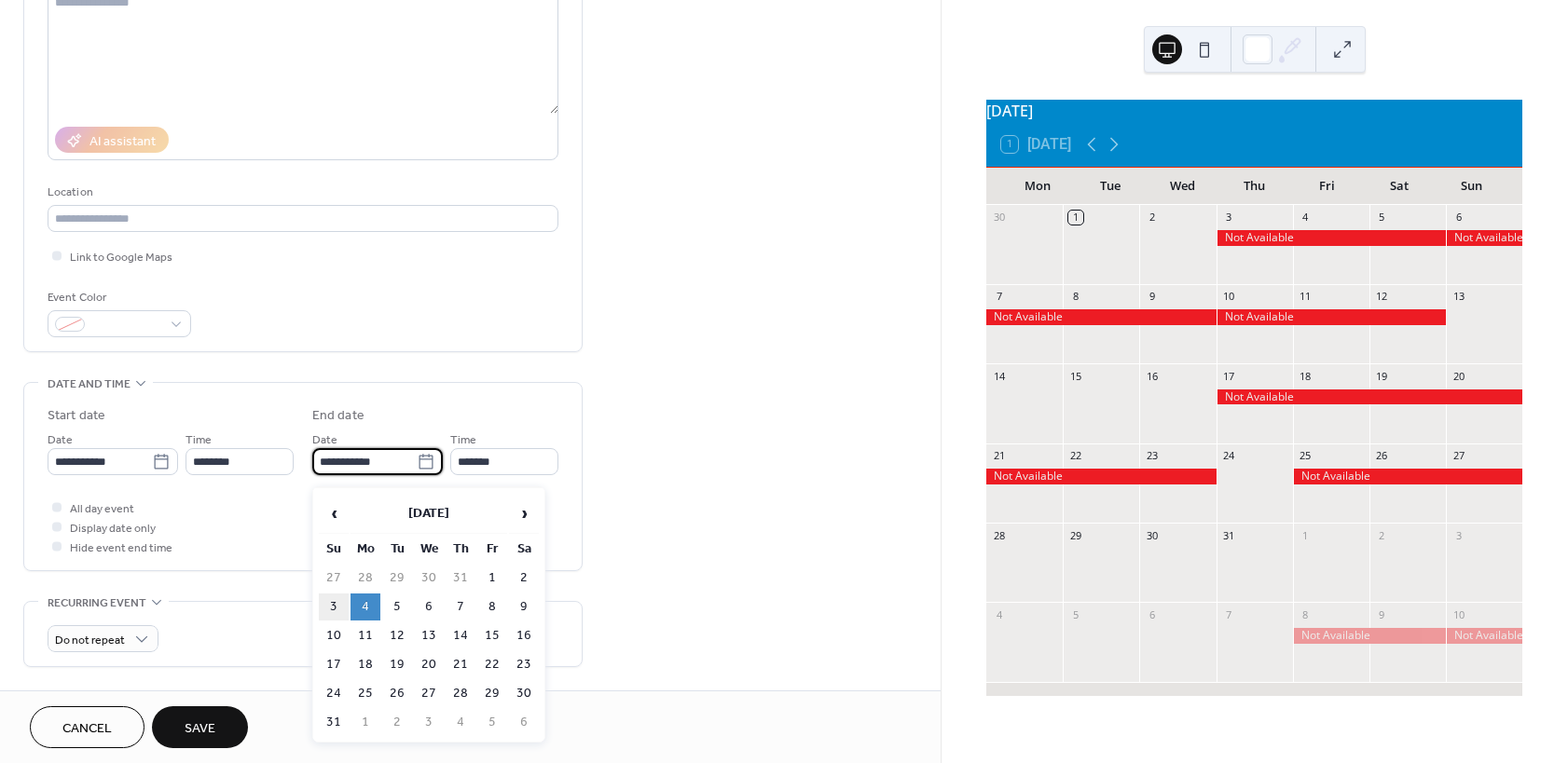 click on "3" at bounding box center [334, 606] 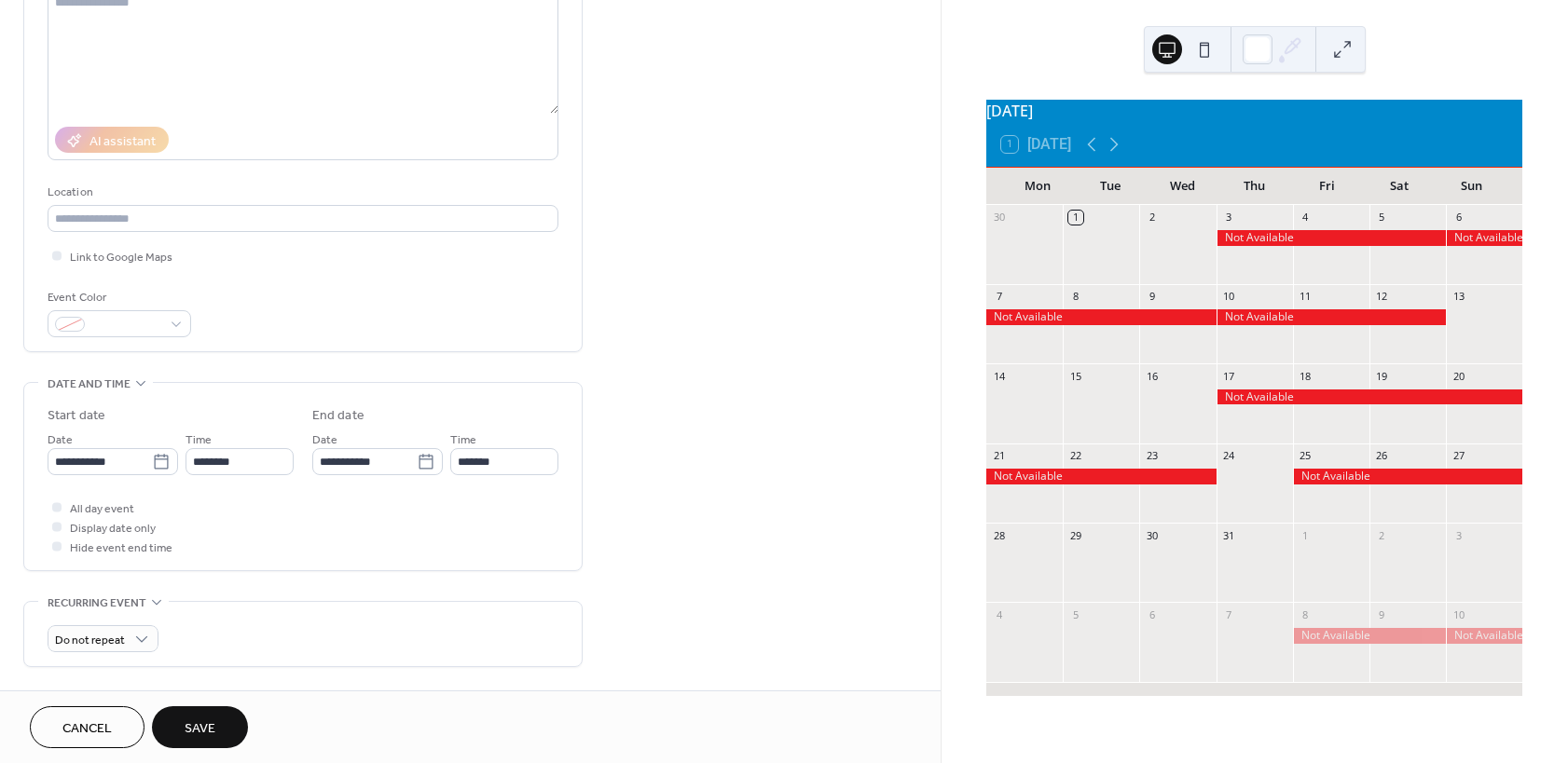 click on "Save" at bounding box center [199, 729] 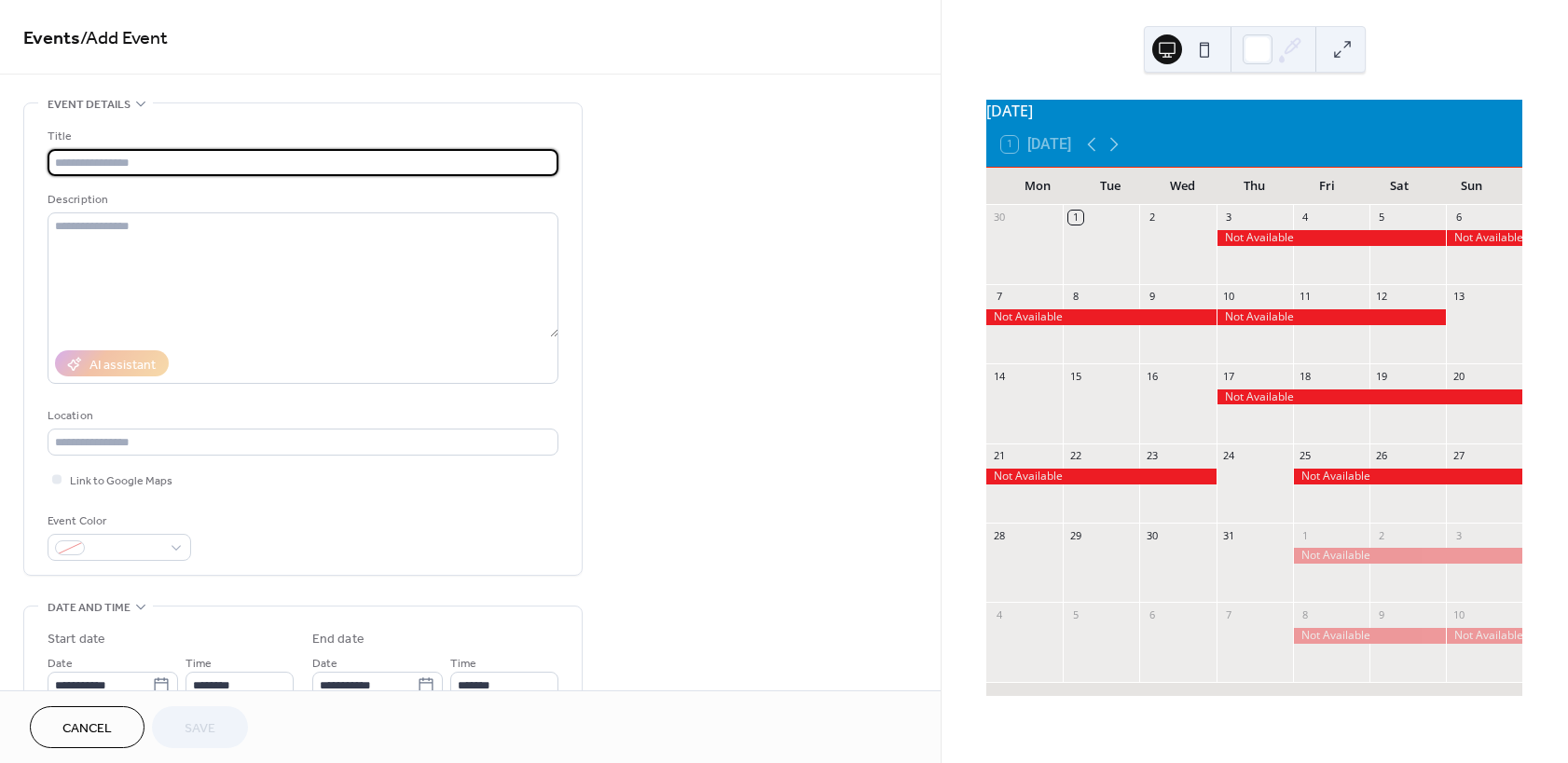 scroll, scrollTop: 0, scrollLeft: 0, axis: both 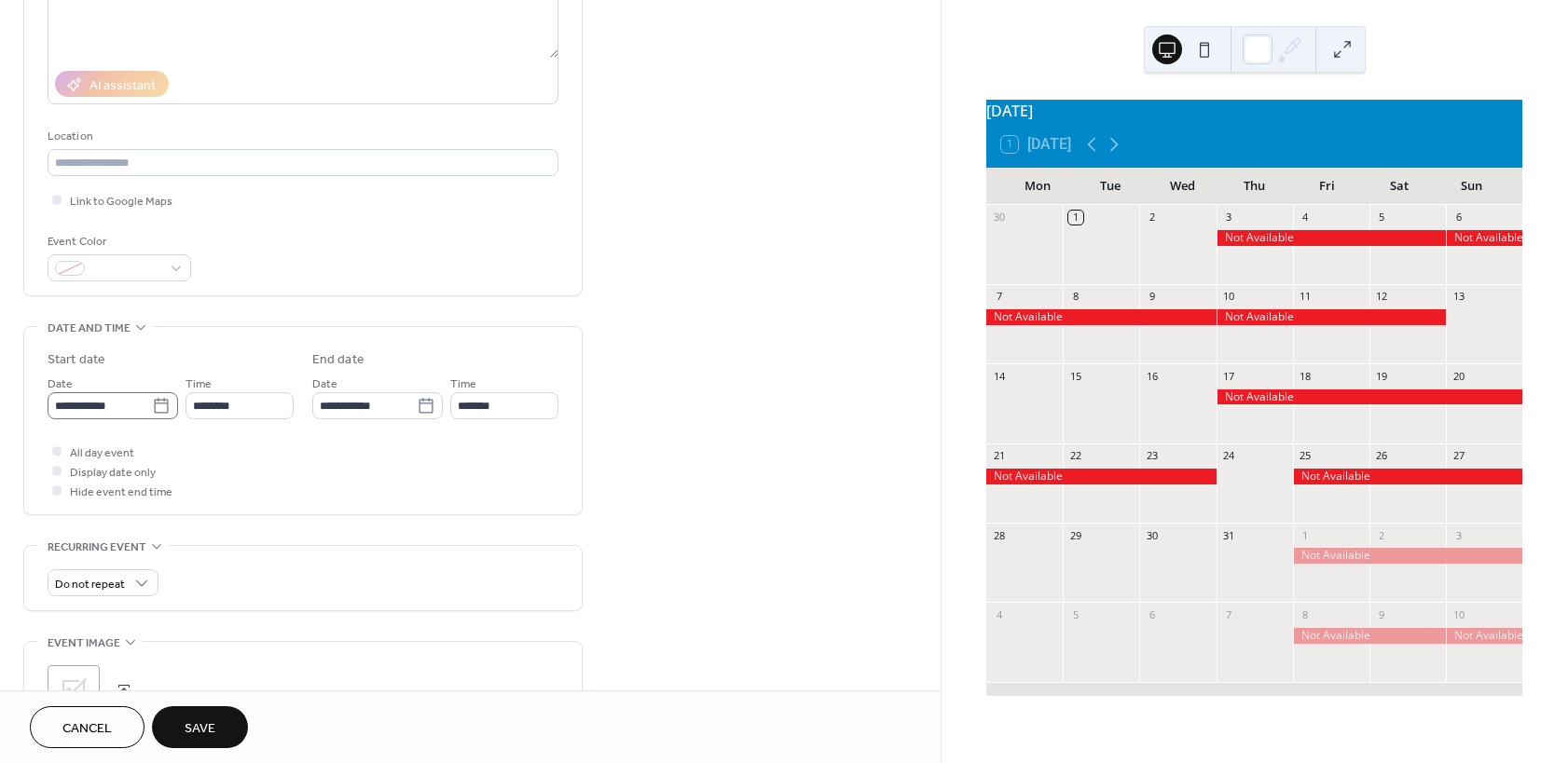 type on "**********" 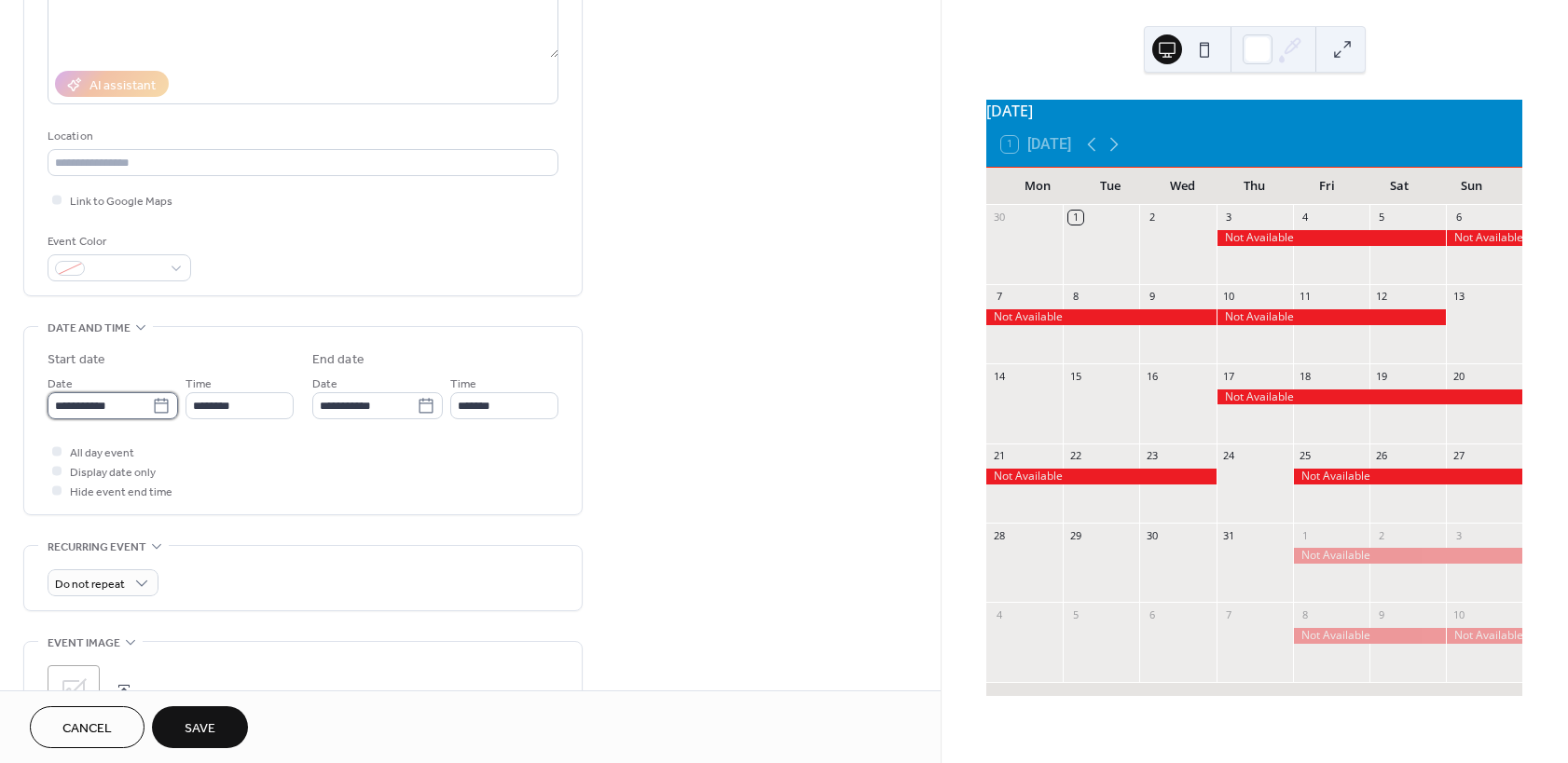click on "**********" at bounding box center (100, 405) 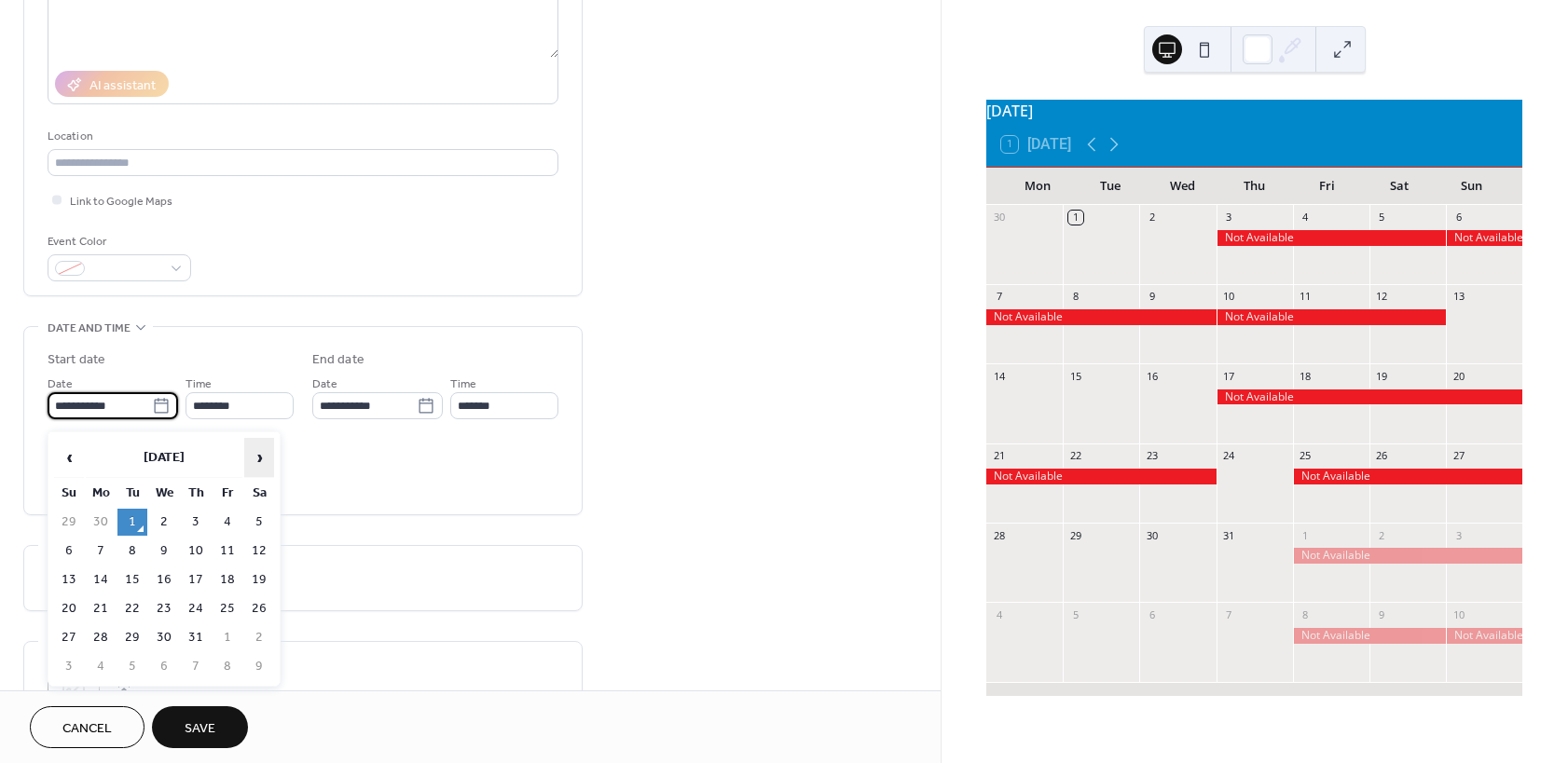 click on "›" at bounding box center (259, 457) 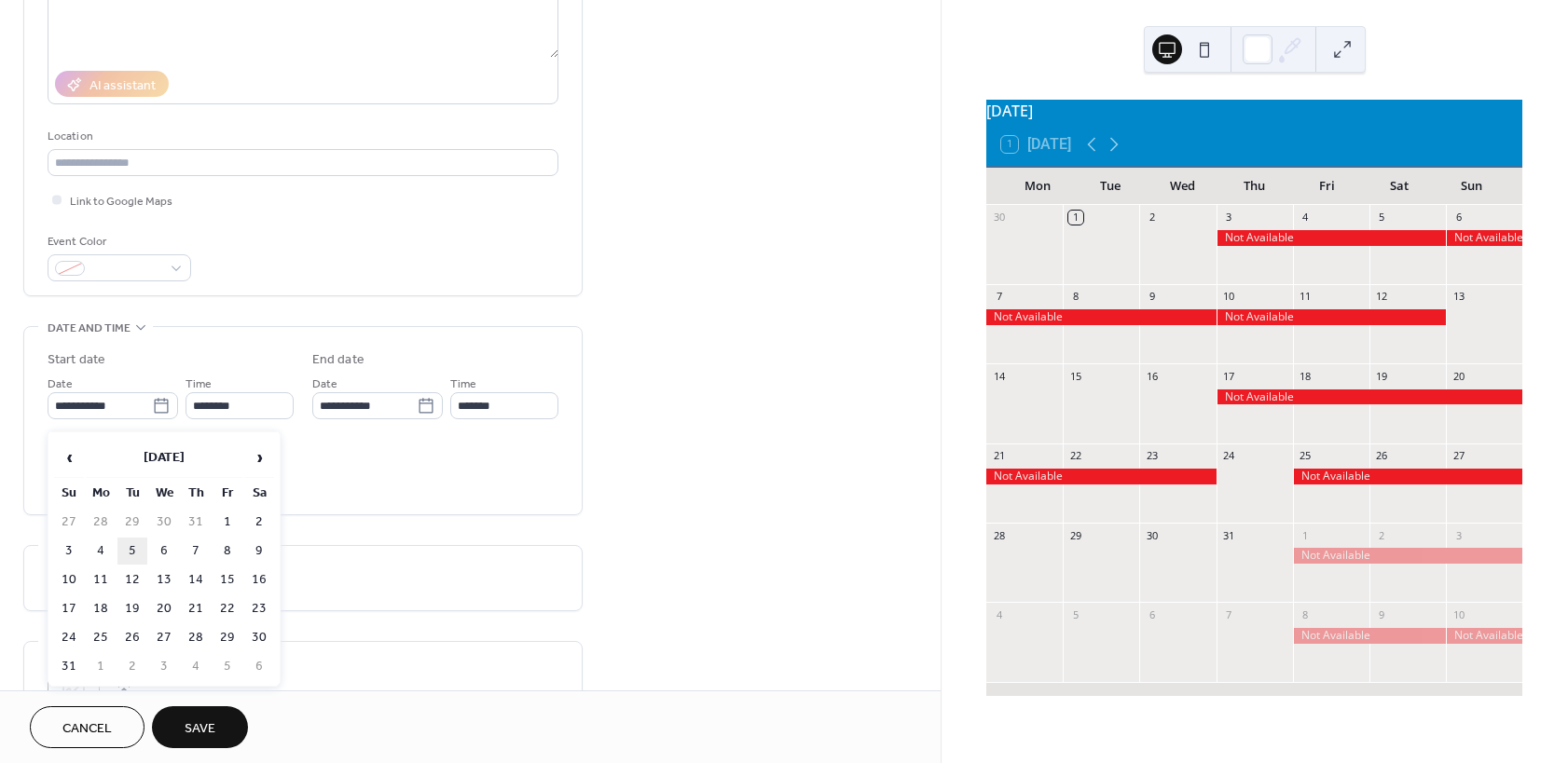 click on "5" at bounding box center [132, 551] 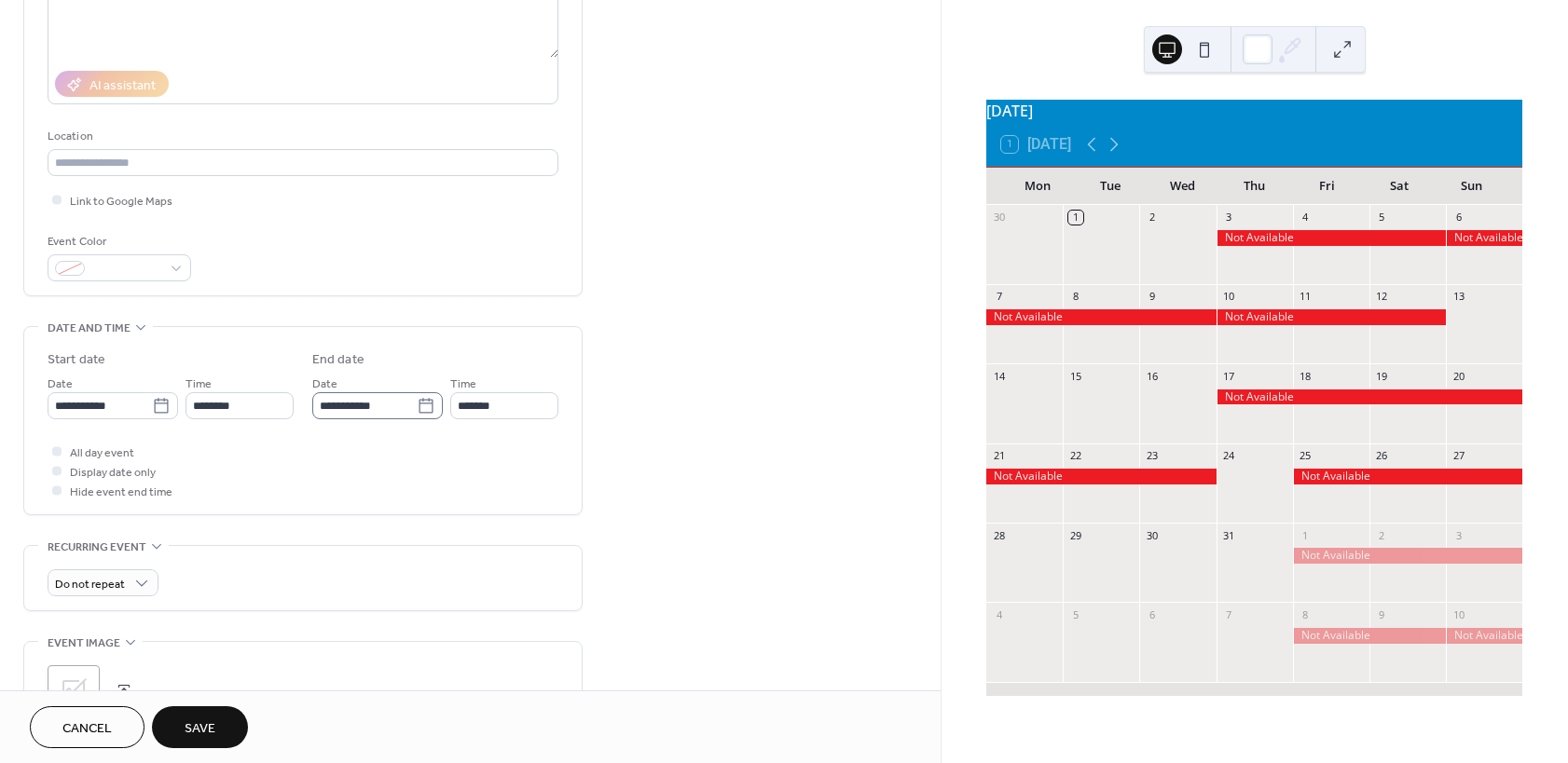click 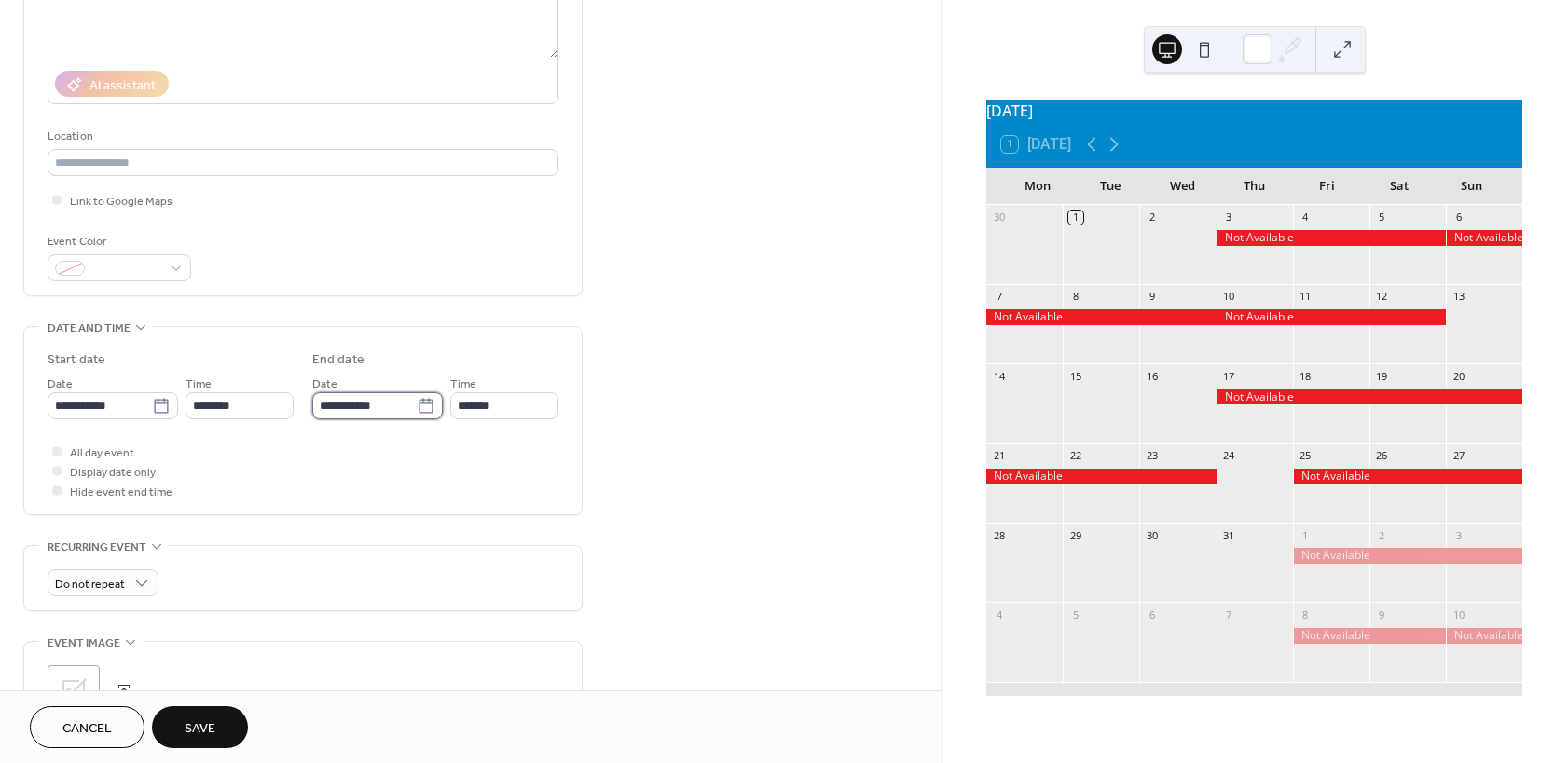 click on "**********" at bounding box center [364, 405] 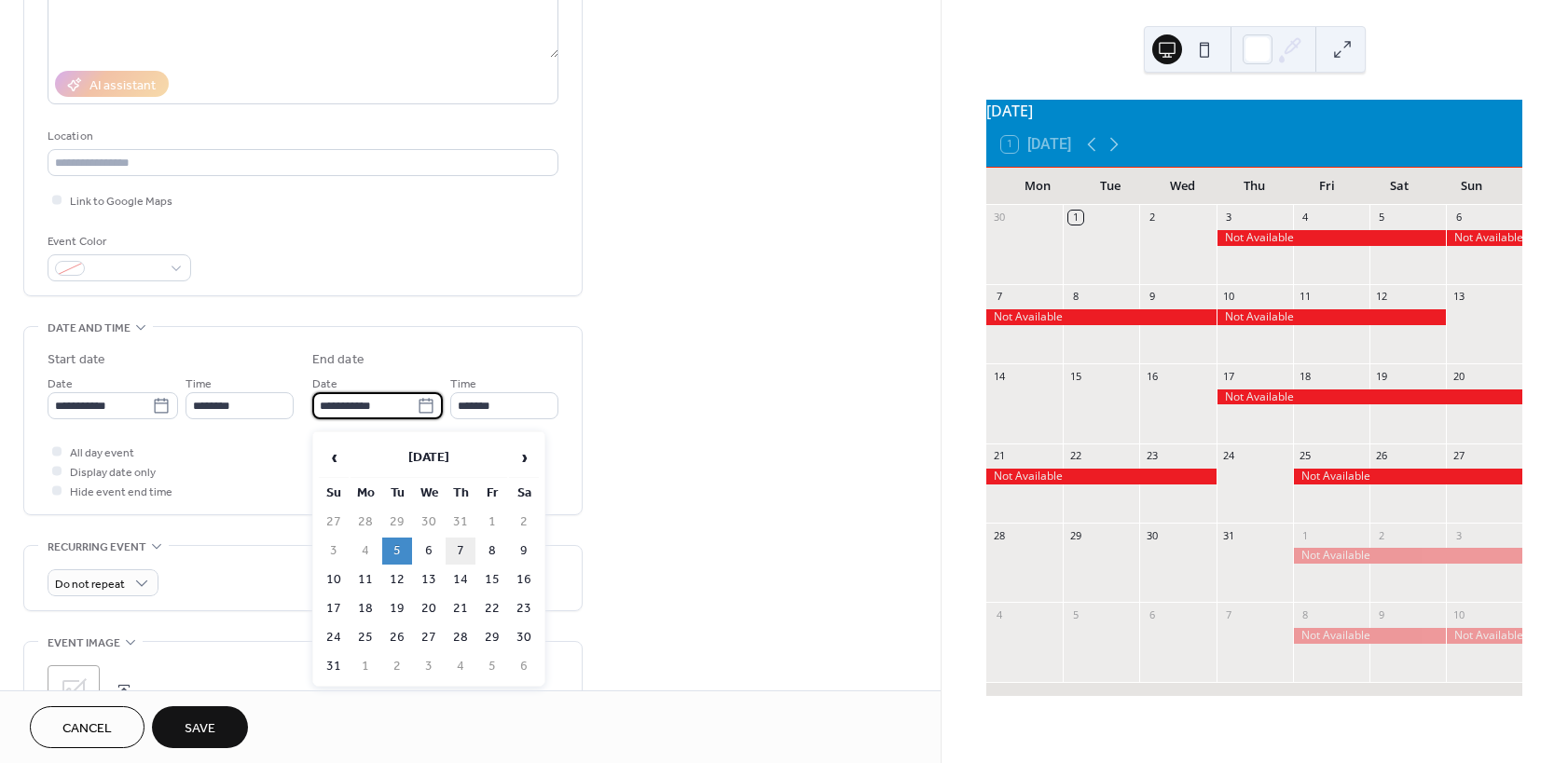click on "7" at bounding box center [461, 551] 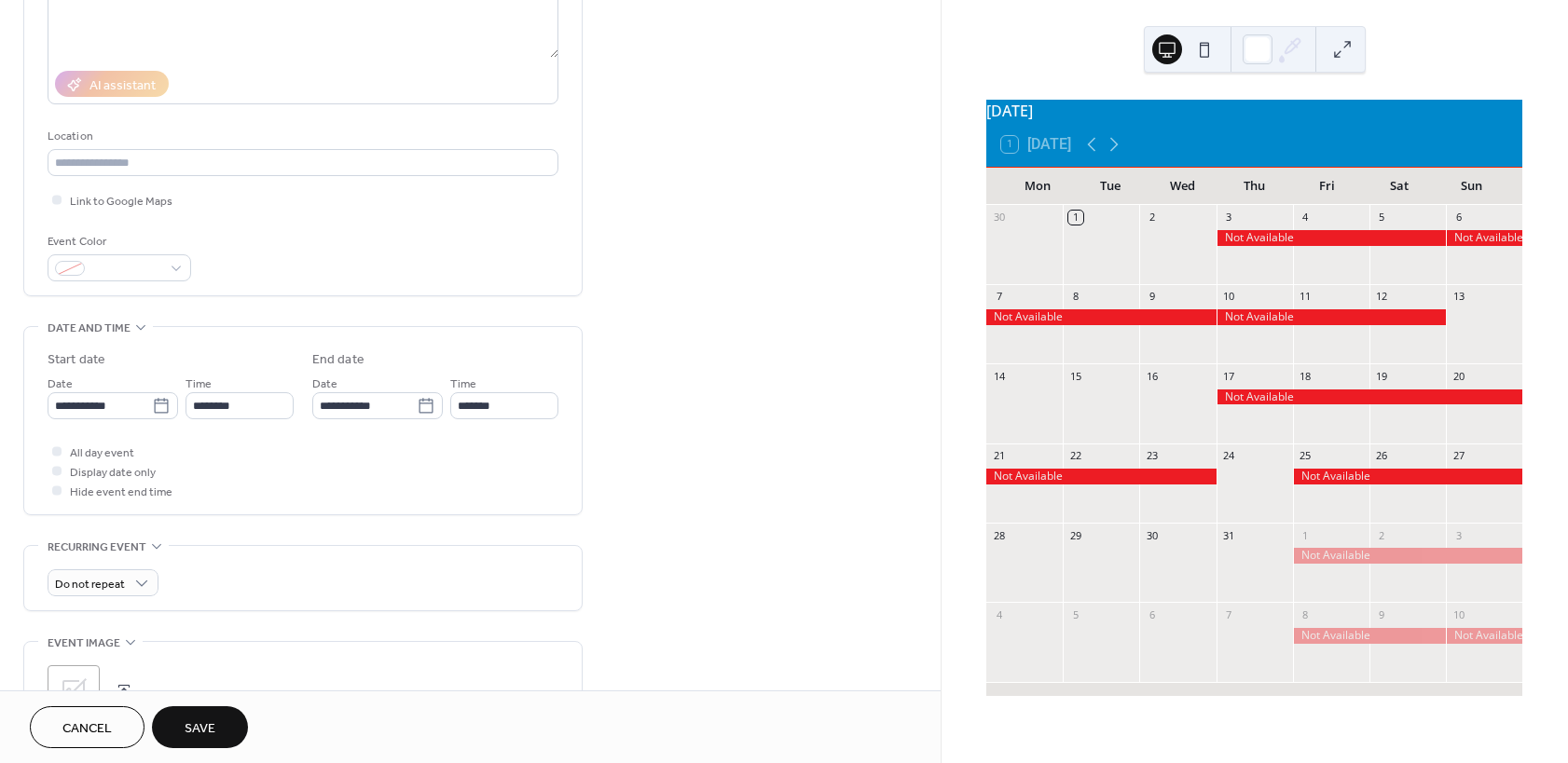 click on "Save" at bounding box center [199, 729] 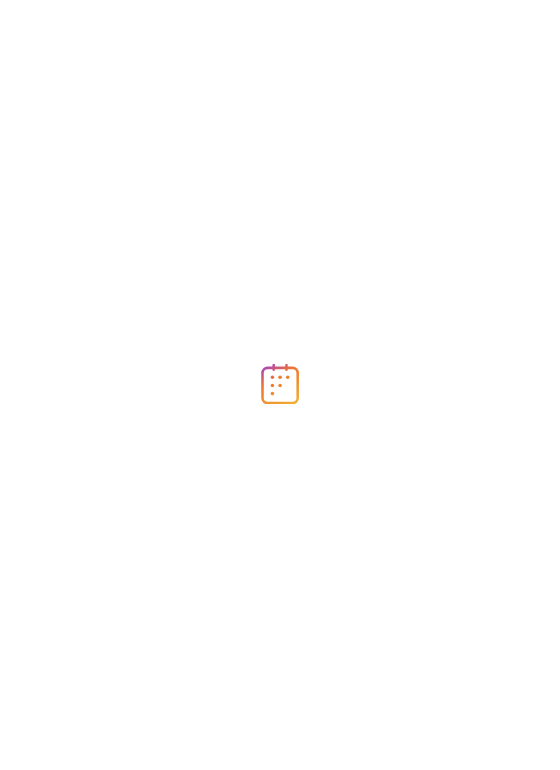 scroll, scrollTop: 0, scrollLeft: 0, axis: both 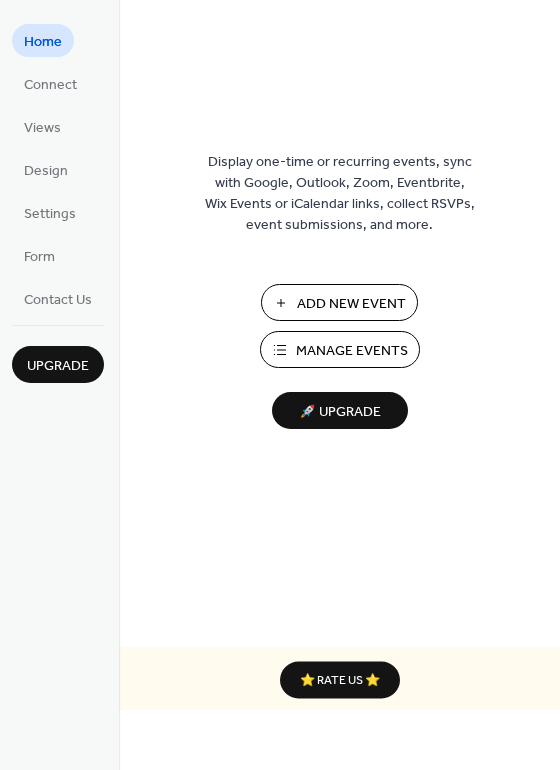 click on "Add New Event" at bounding box center (351, 304) 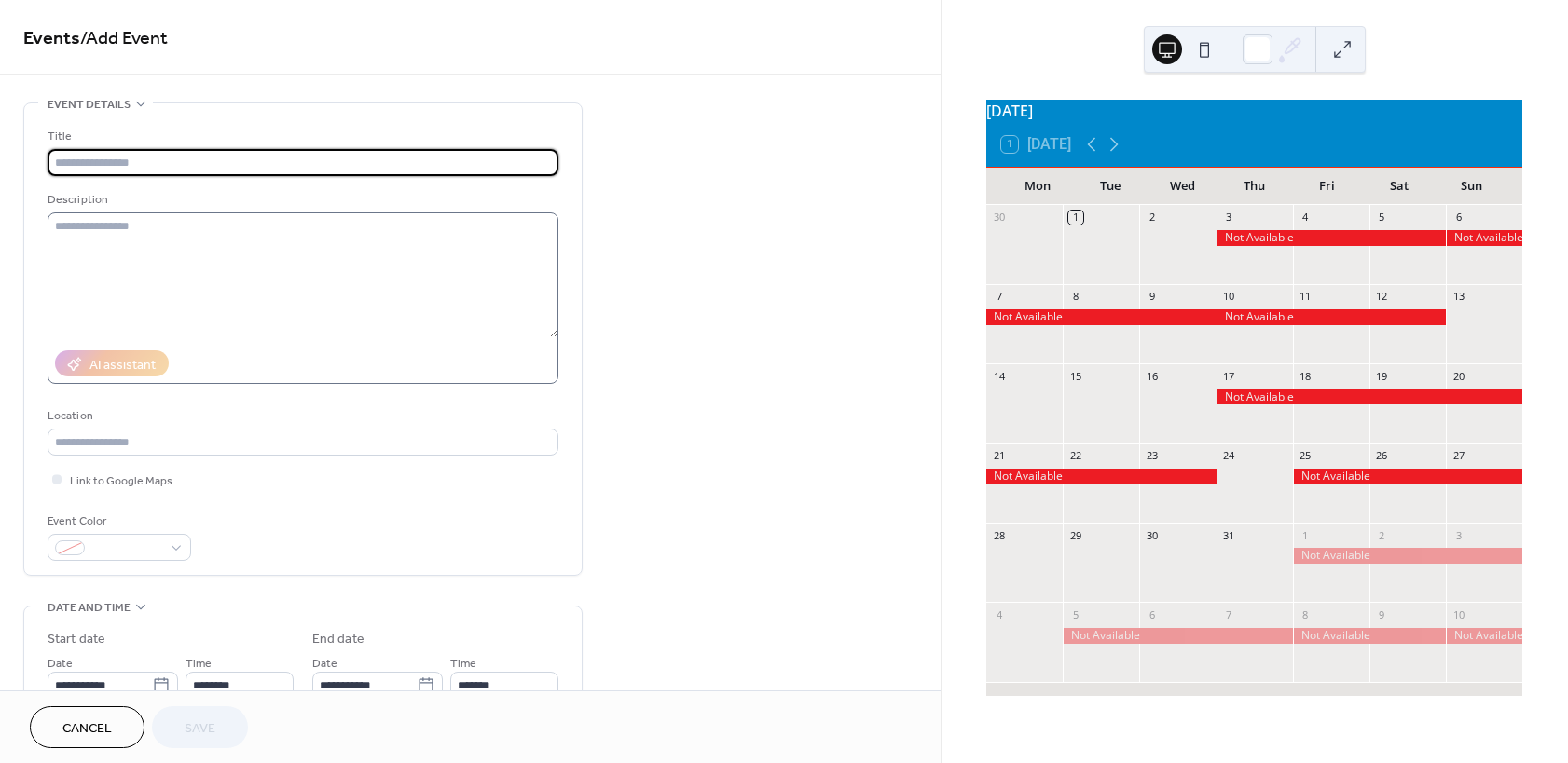 scroll, scrollTop: 0, scrollLeft: 0, axis: both 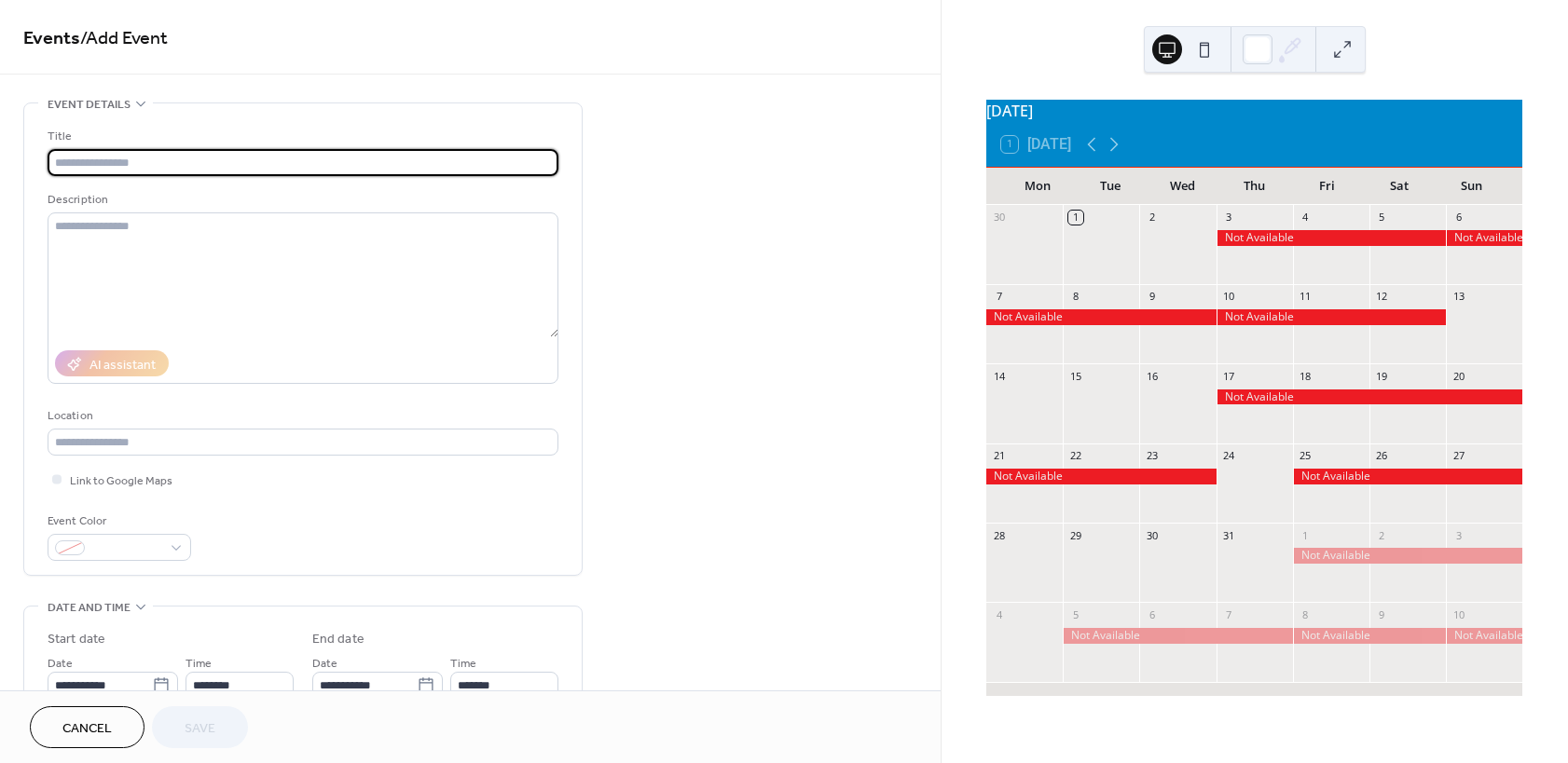click at bounding box center [303, 162] 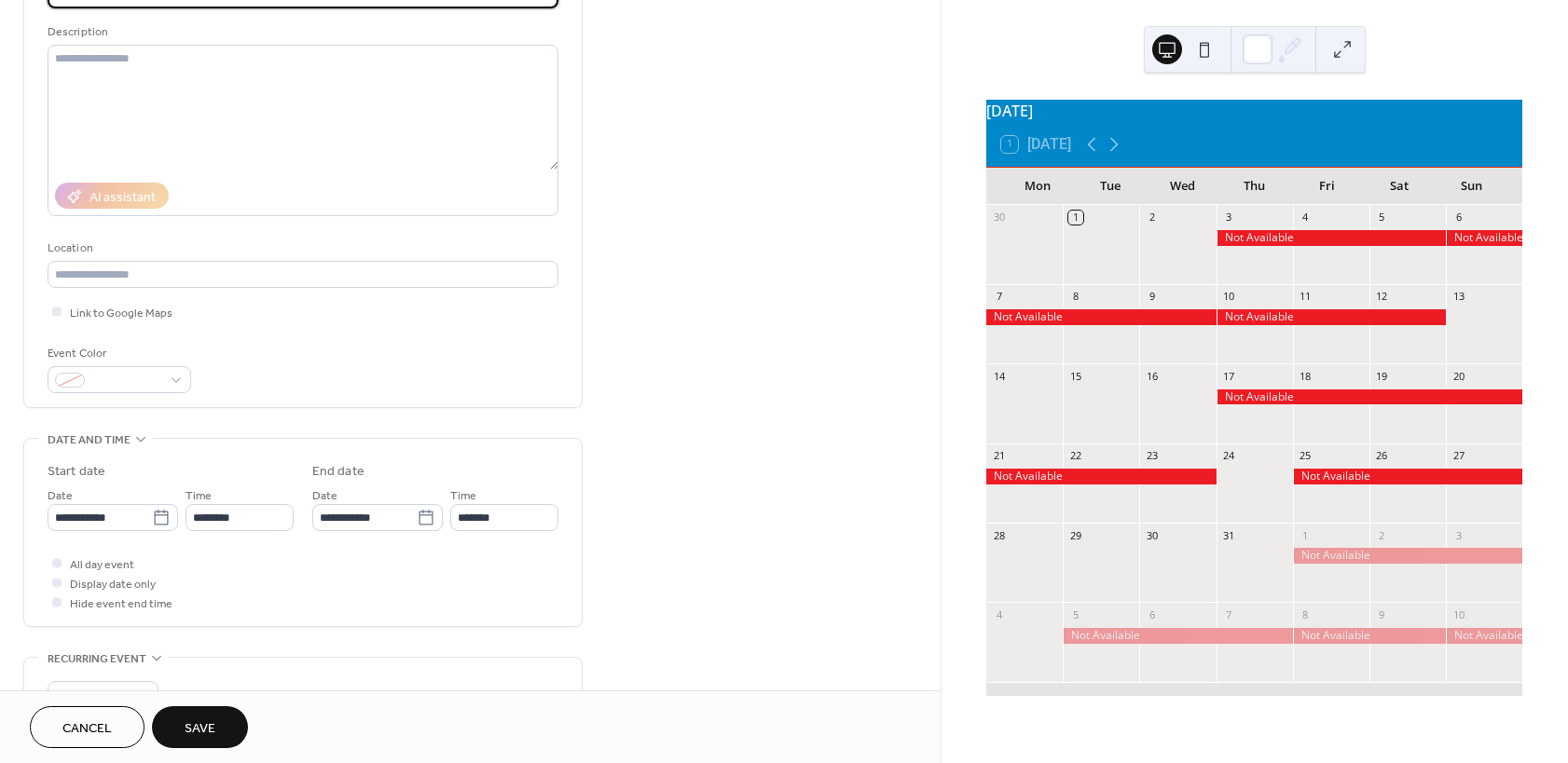 scroll, scrollTop: 224, scrollLeft: 0, axis: vertical 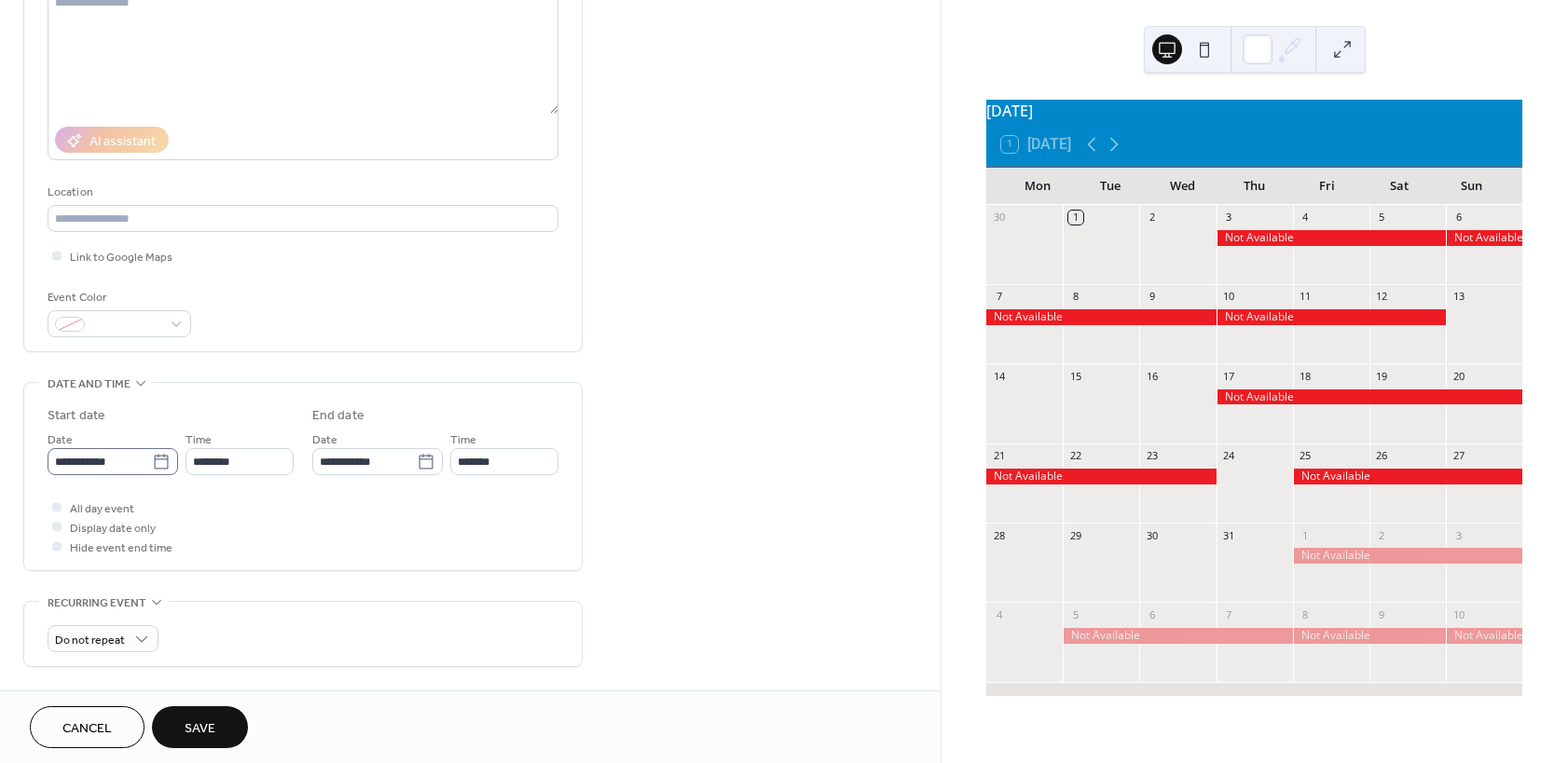 type on "**********" 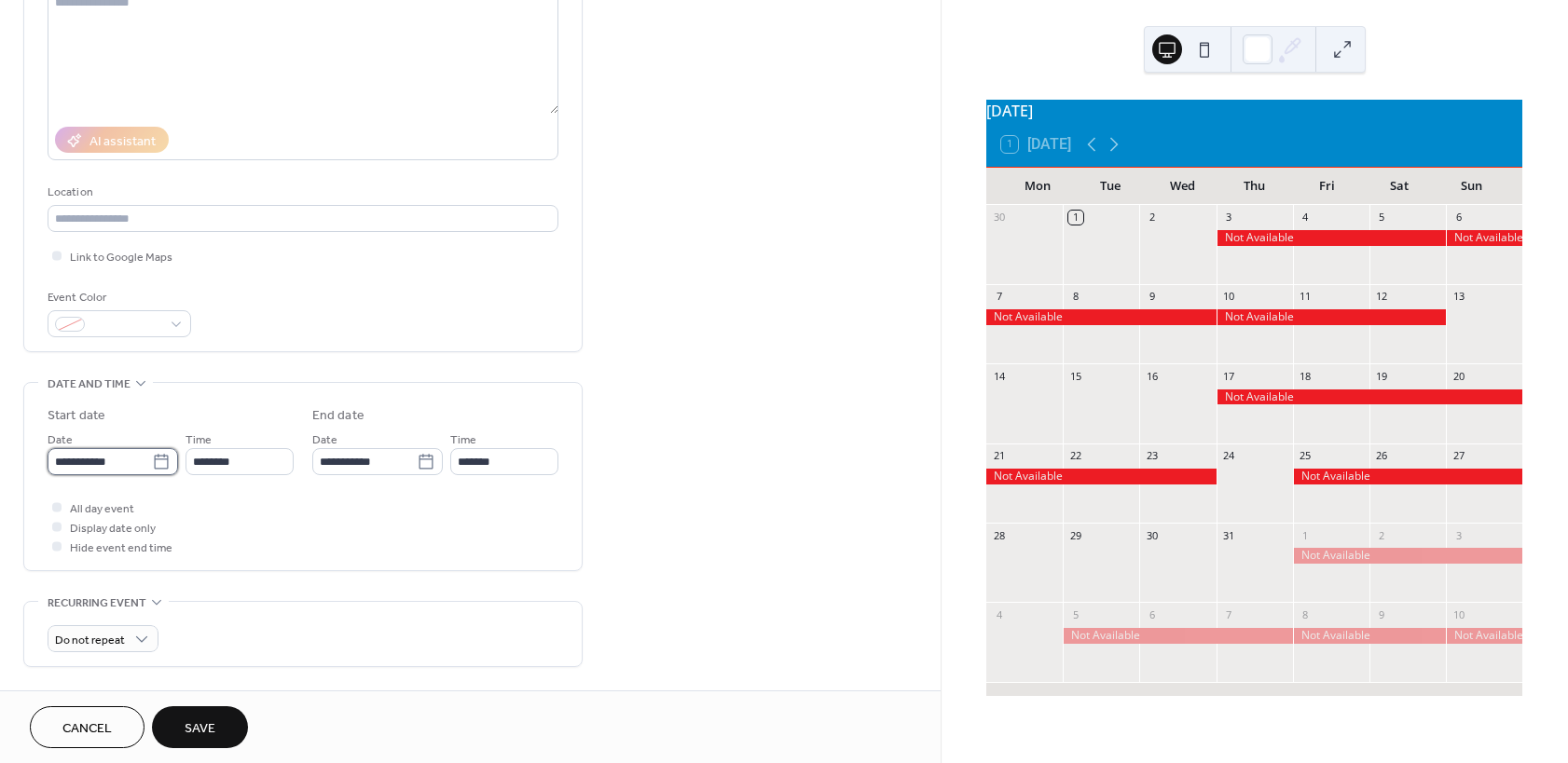 click on "**********" at bounding box center [100, 461] 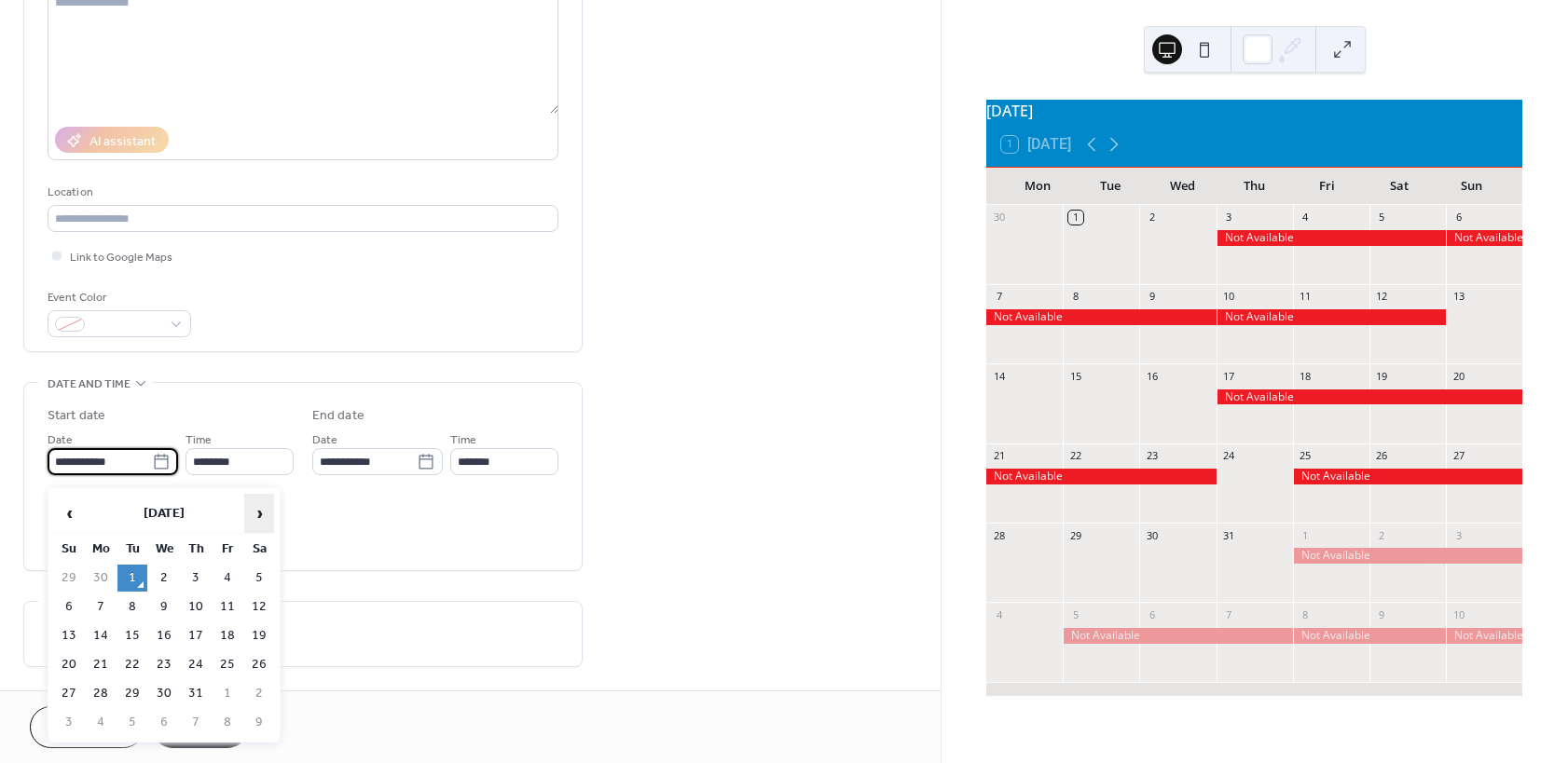 click on "›" at bounding box center [259, 513] 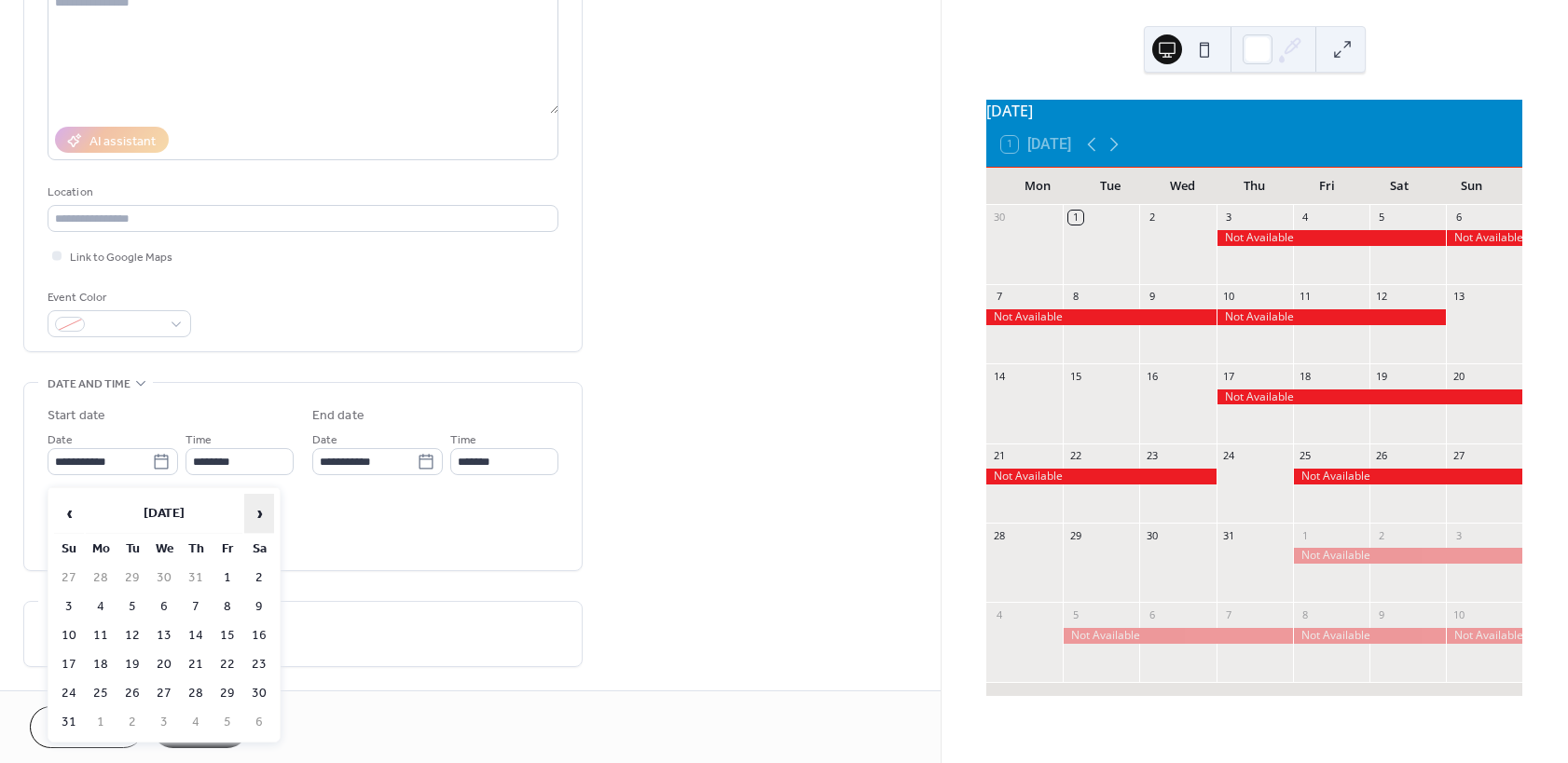 click on "›" at bounding box center (259, 513) 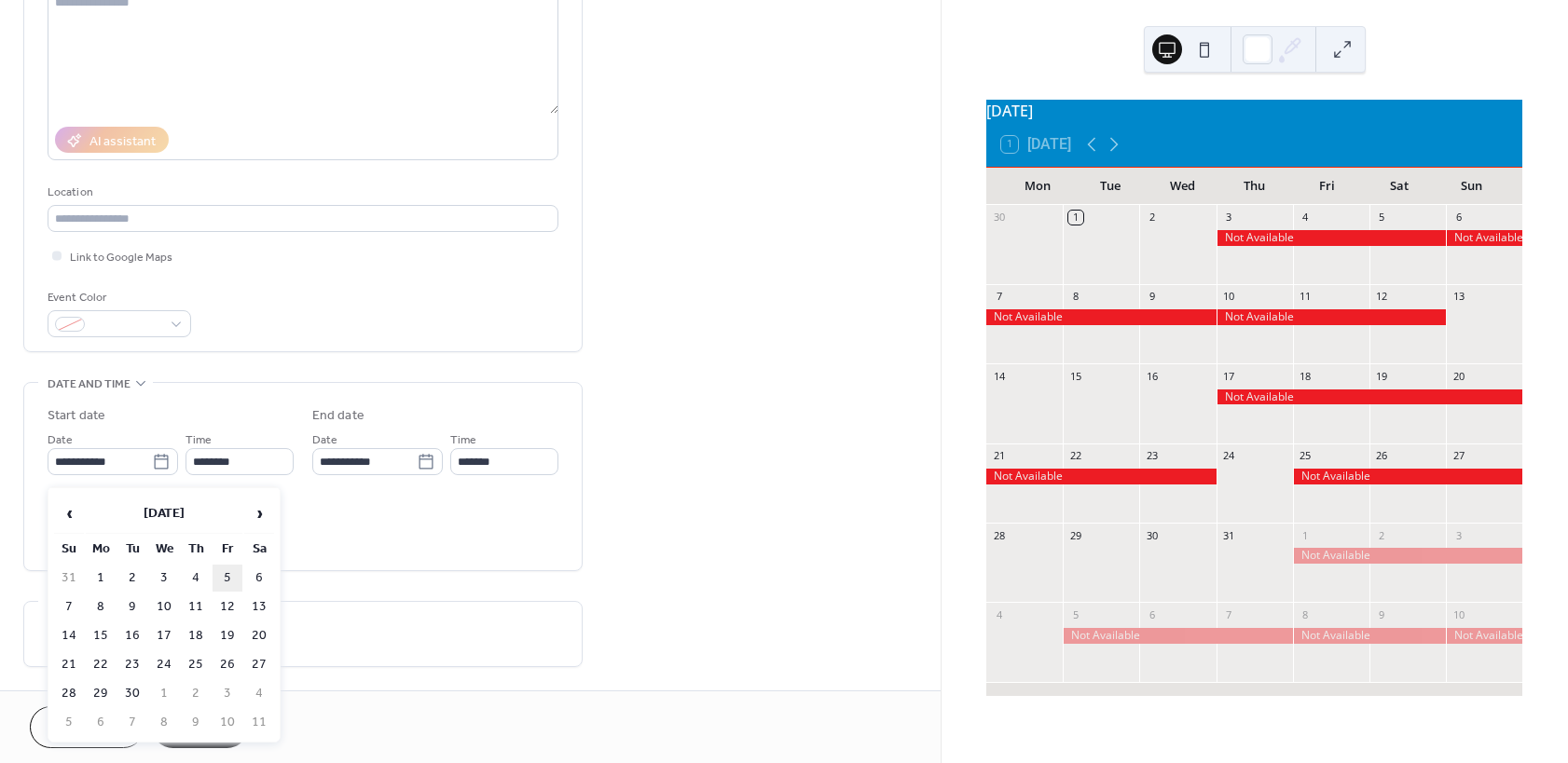 click on "5" at bounding box center [227, 578] 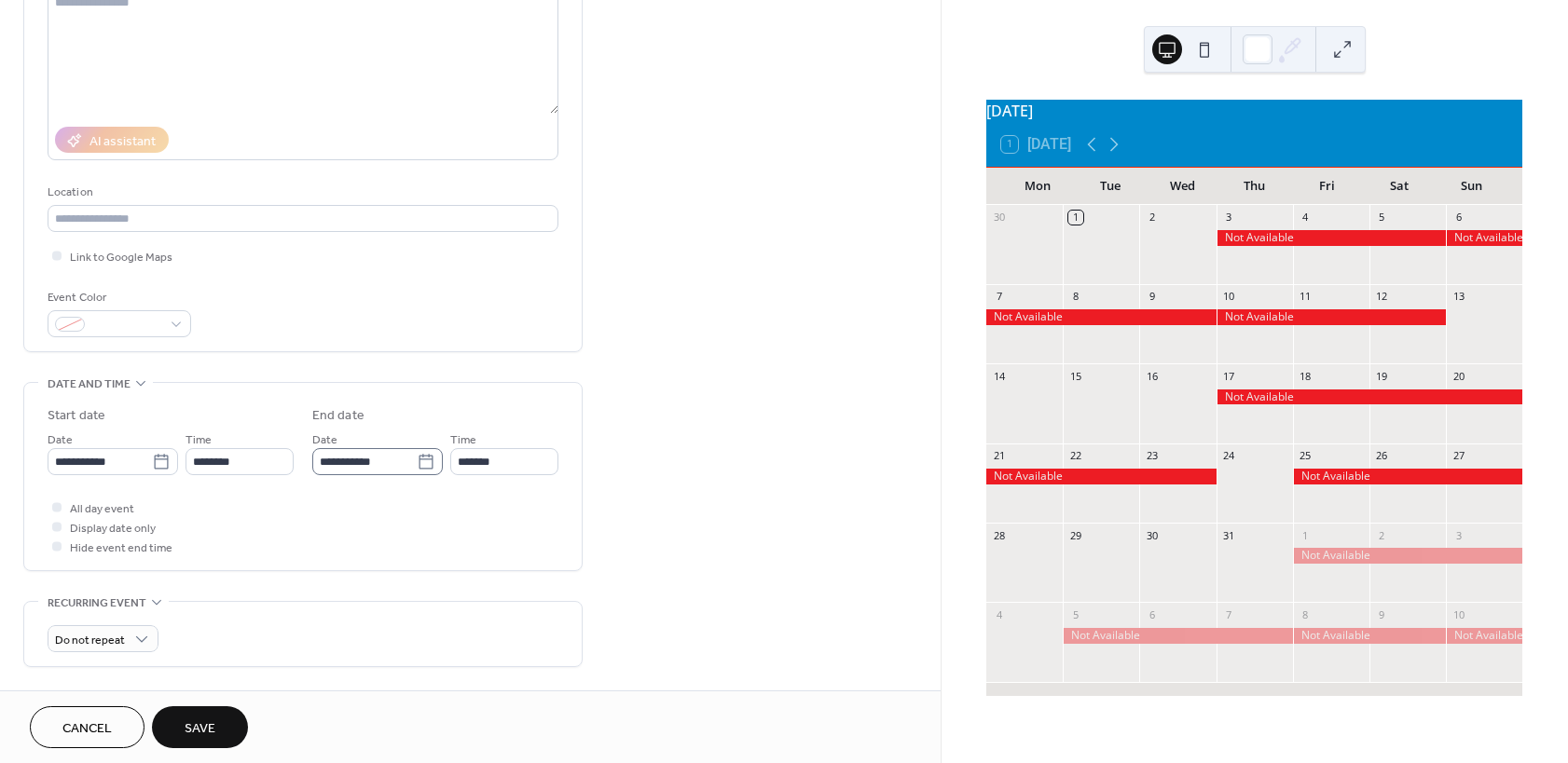 click 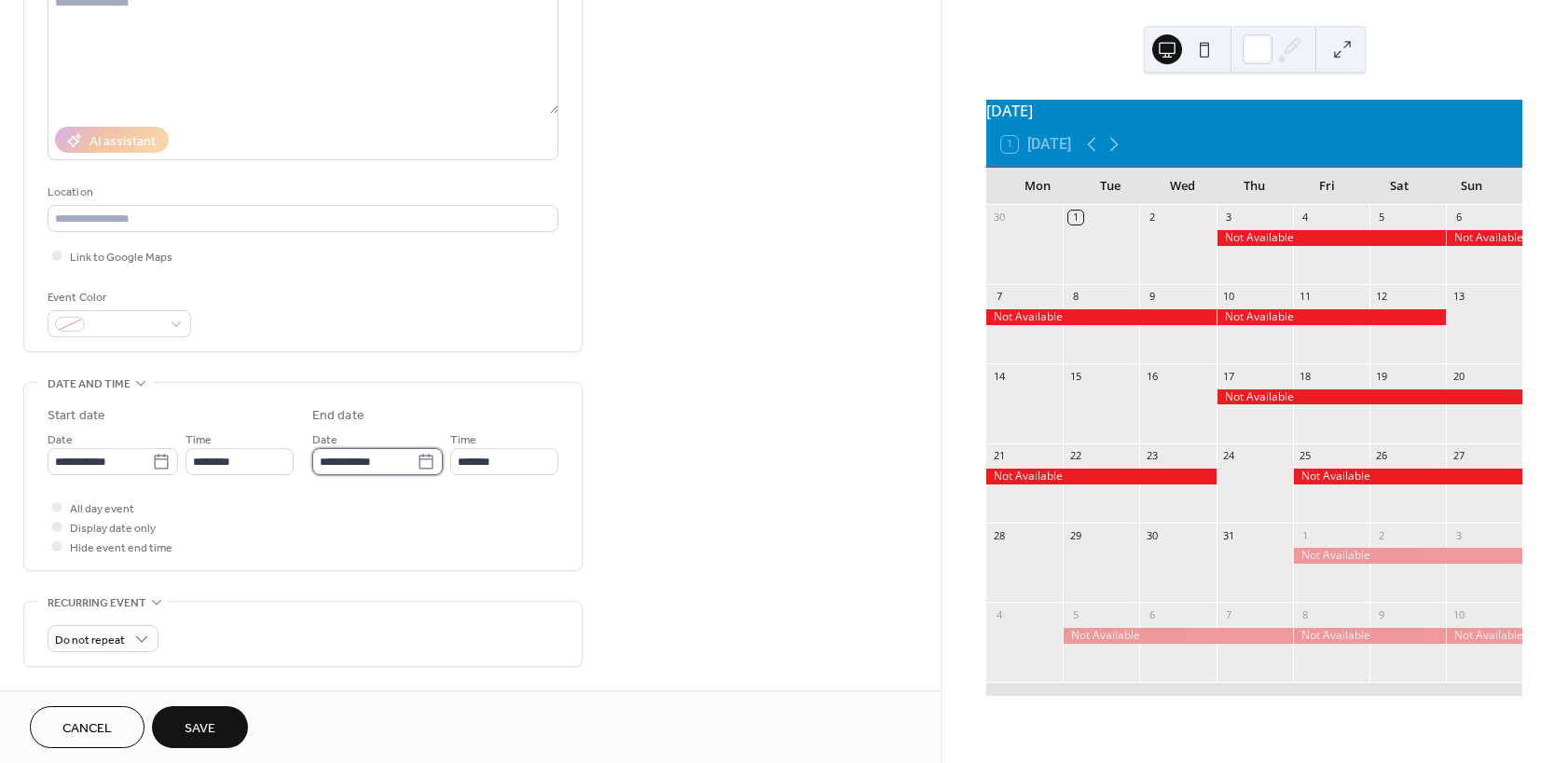 click on "**********" at bounding box center (364, 461) 